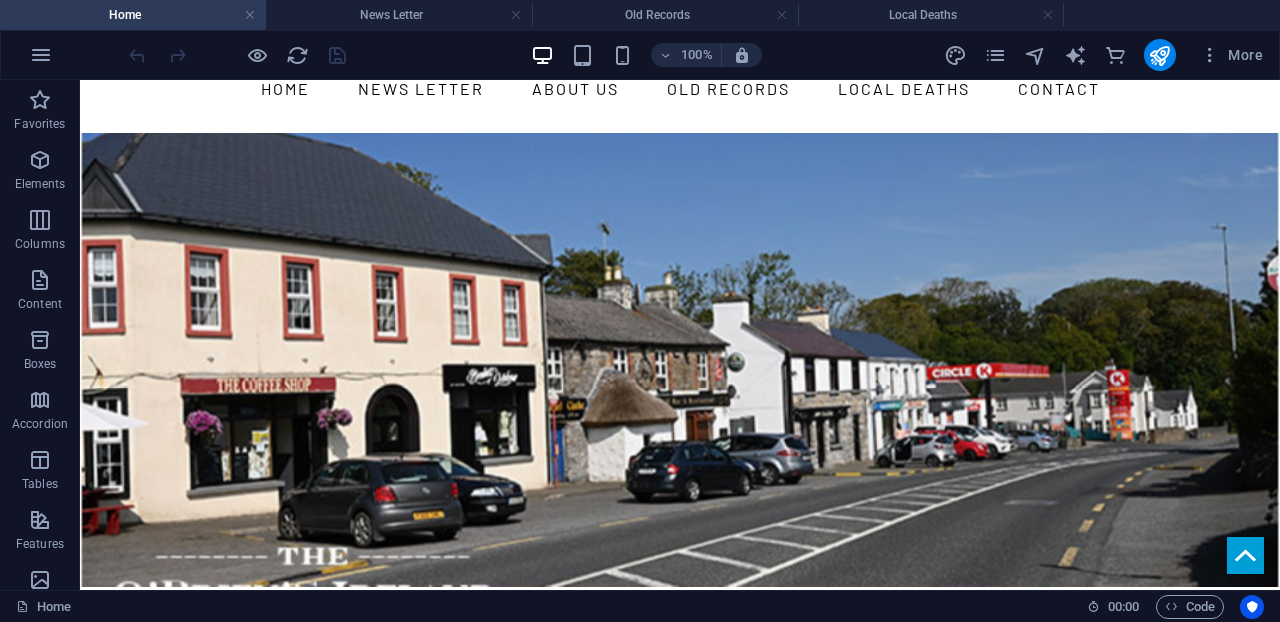 scroll, scrollTop: 0, scrollLeft: 0, axis: both 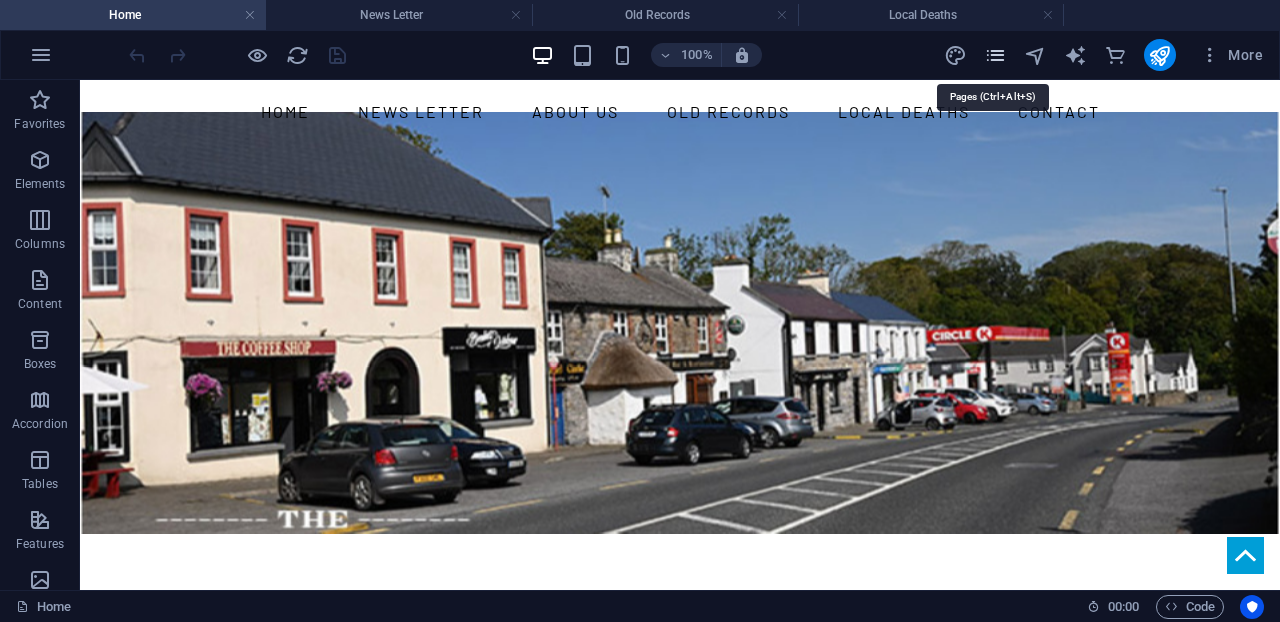 click at bounding box center (995, 55) 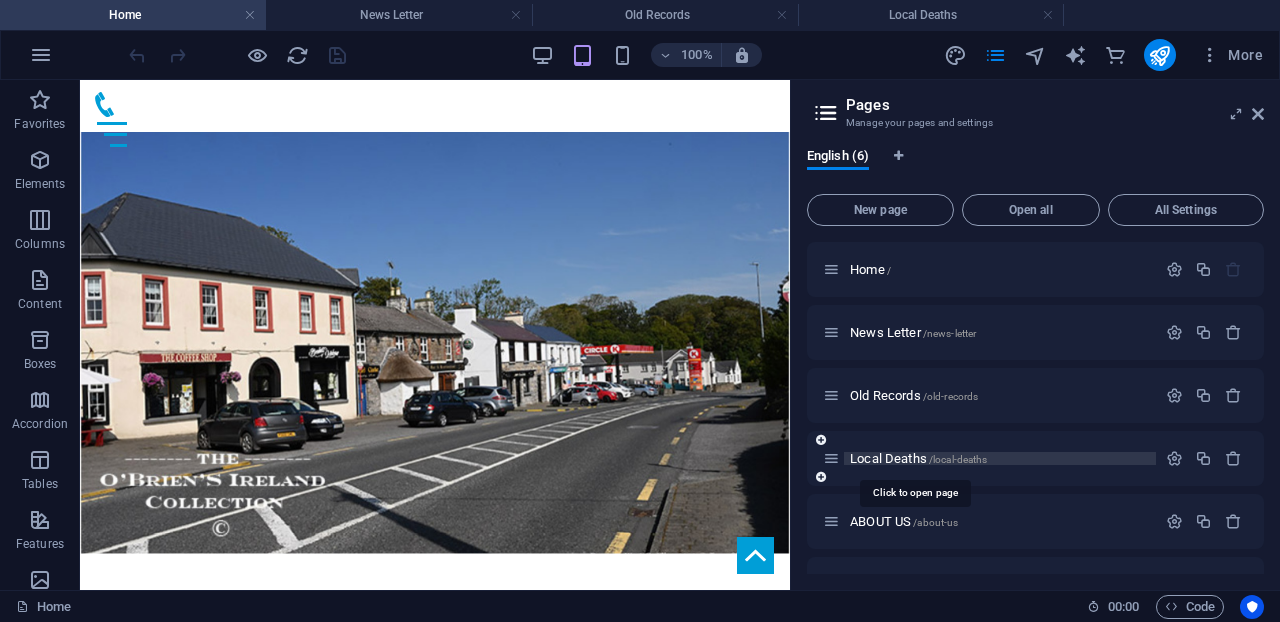 click on "Local Deaths /local-deaths" at bounding box center (918, 458) 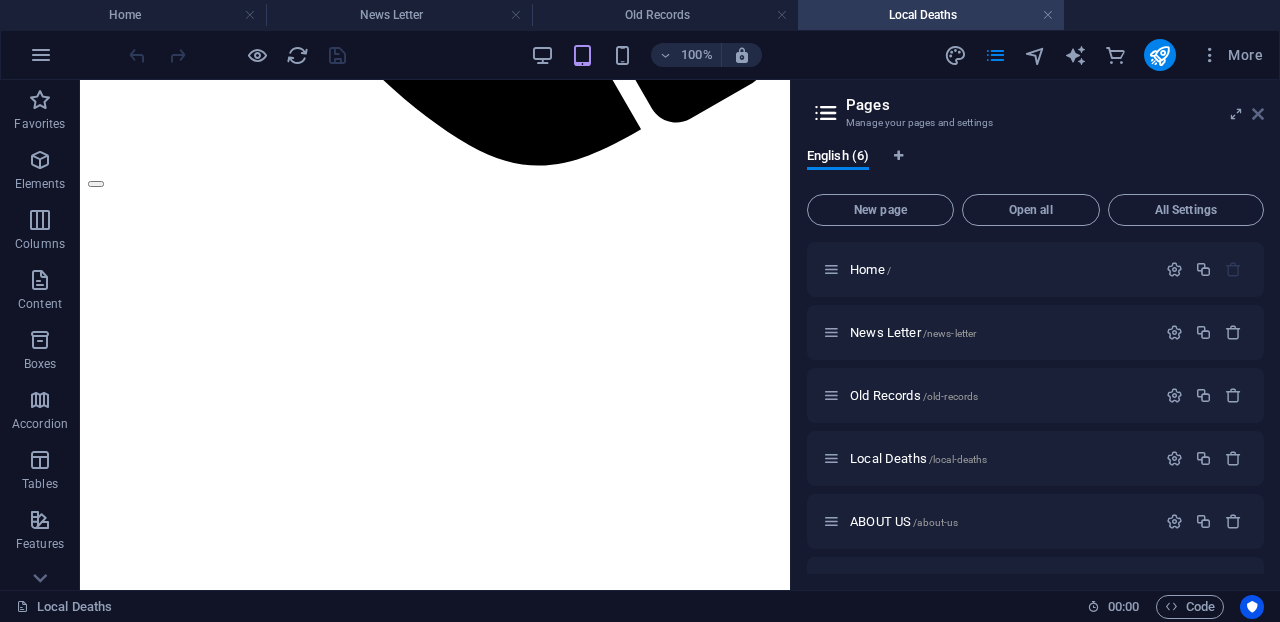 click at bounding box center (1258, 114) 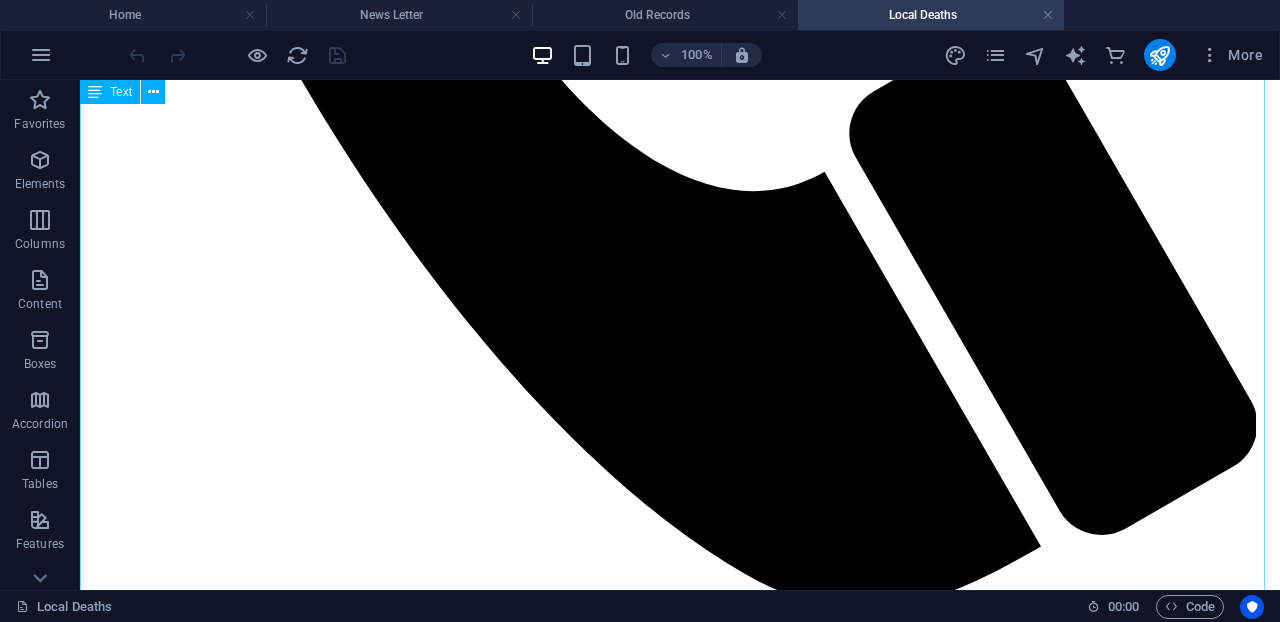 scroll, scrollTop: 1188, scrollLeft: 0, axis: vertical 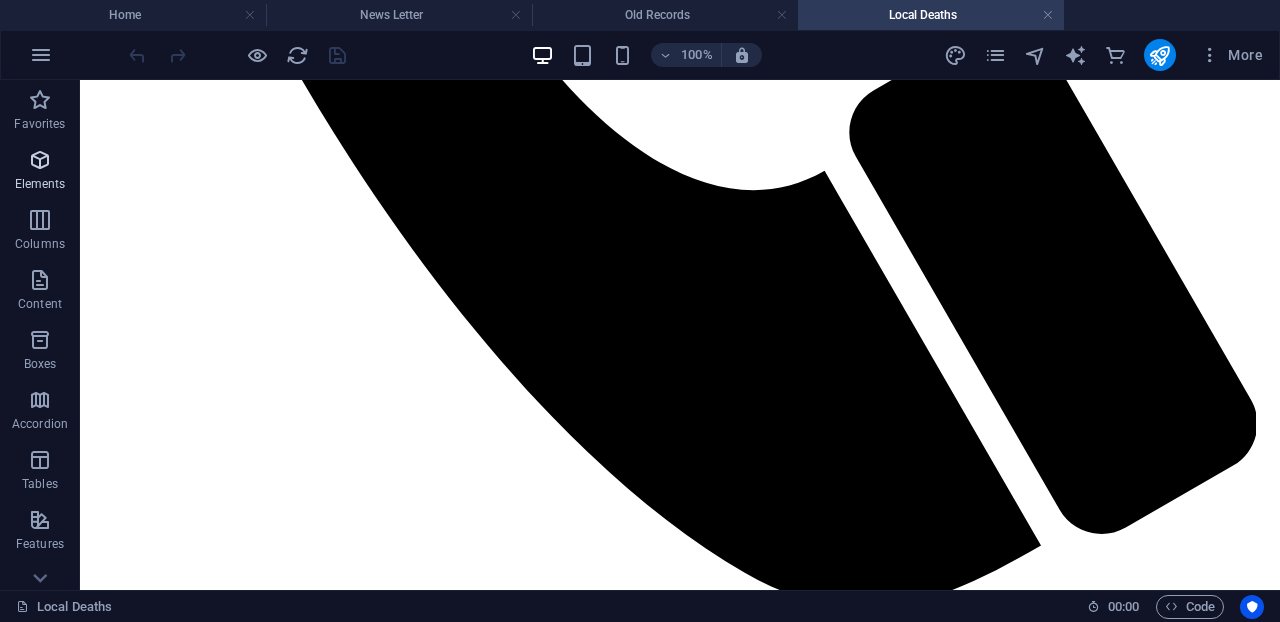 click at bounding box center (40, 160) 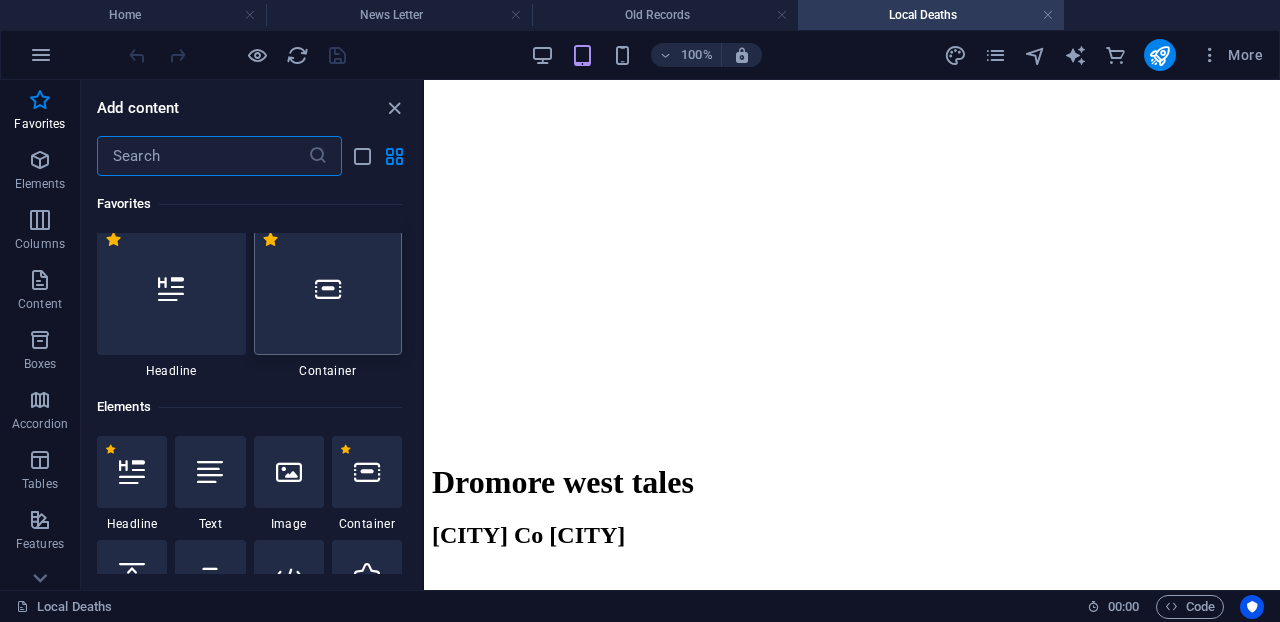 scroll, scrollTop: 0, scrollLeft: 0, axis: both 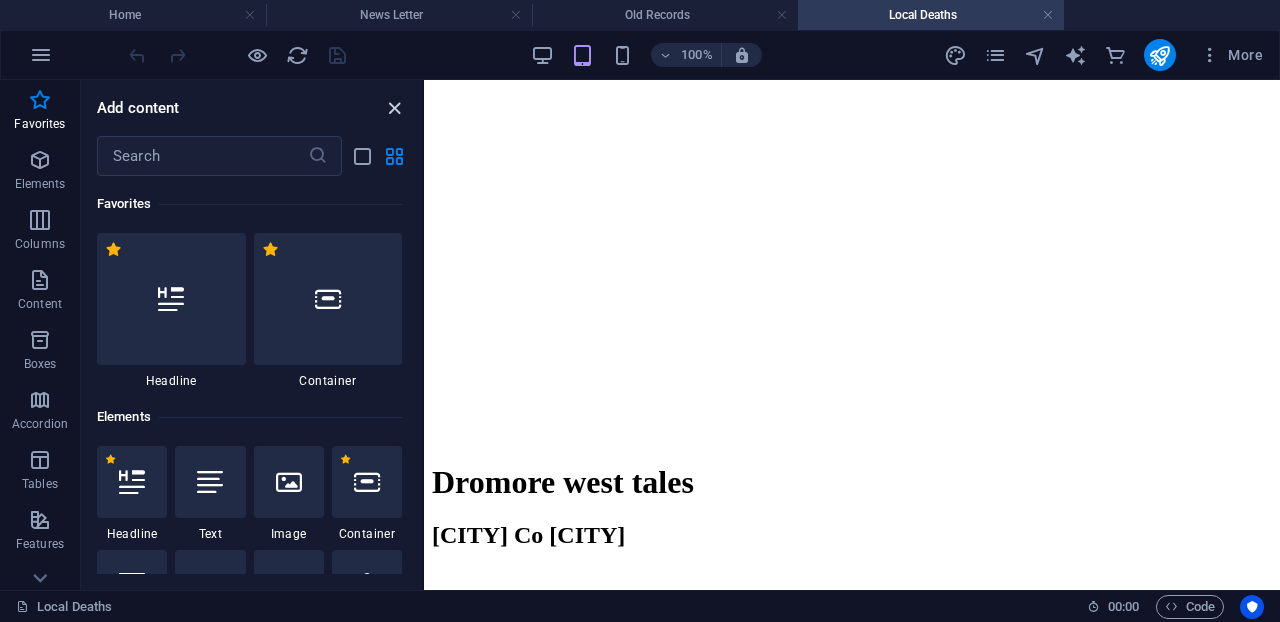 click at bounding box center [394, 108] 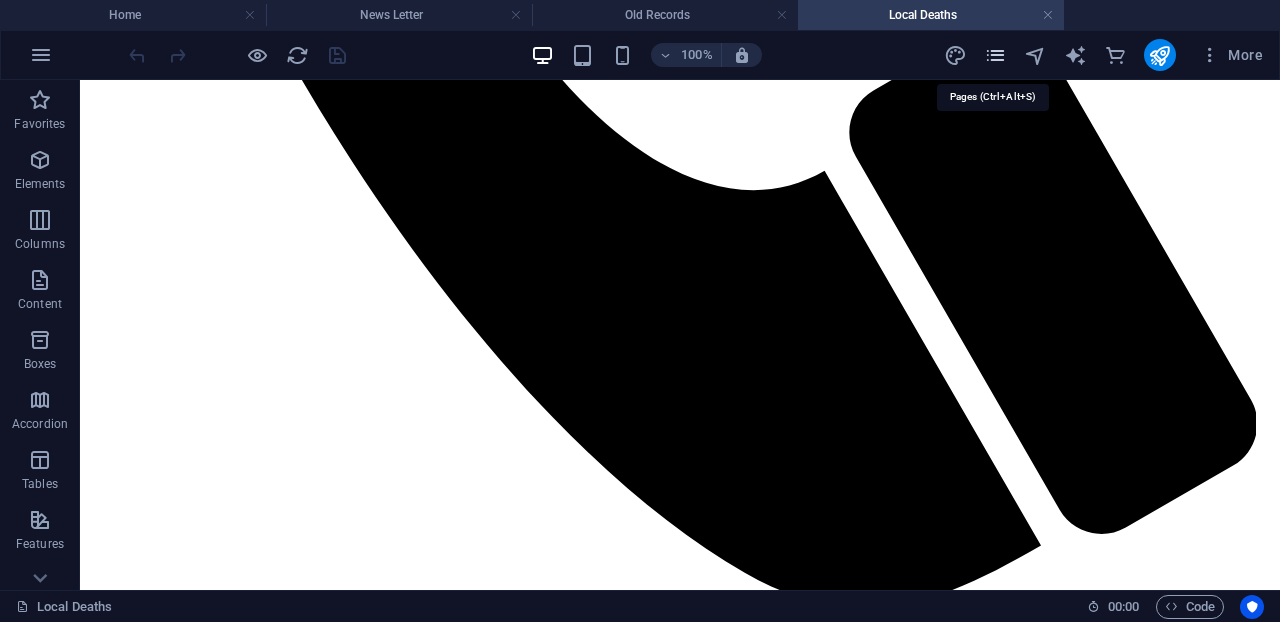 click at bounding box center (995, 55) 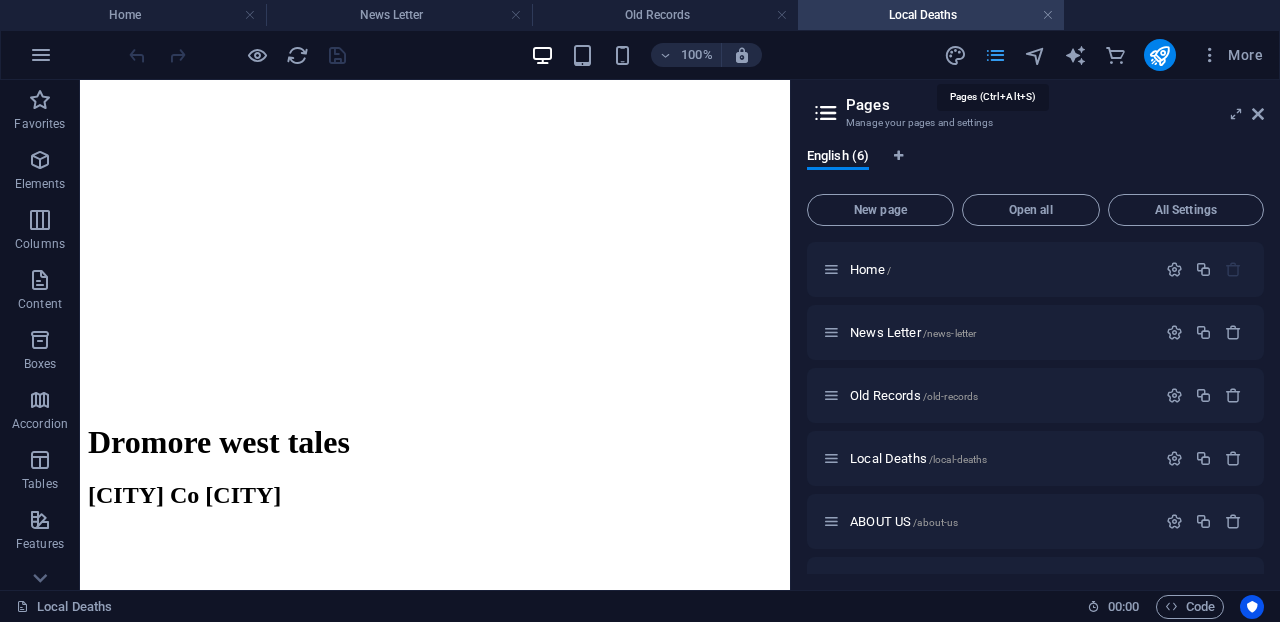 scroll, scrollTop: 1355, scrollLeft: 0, axis: vertical 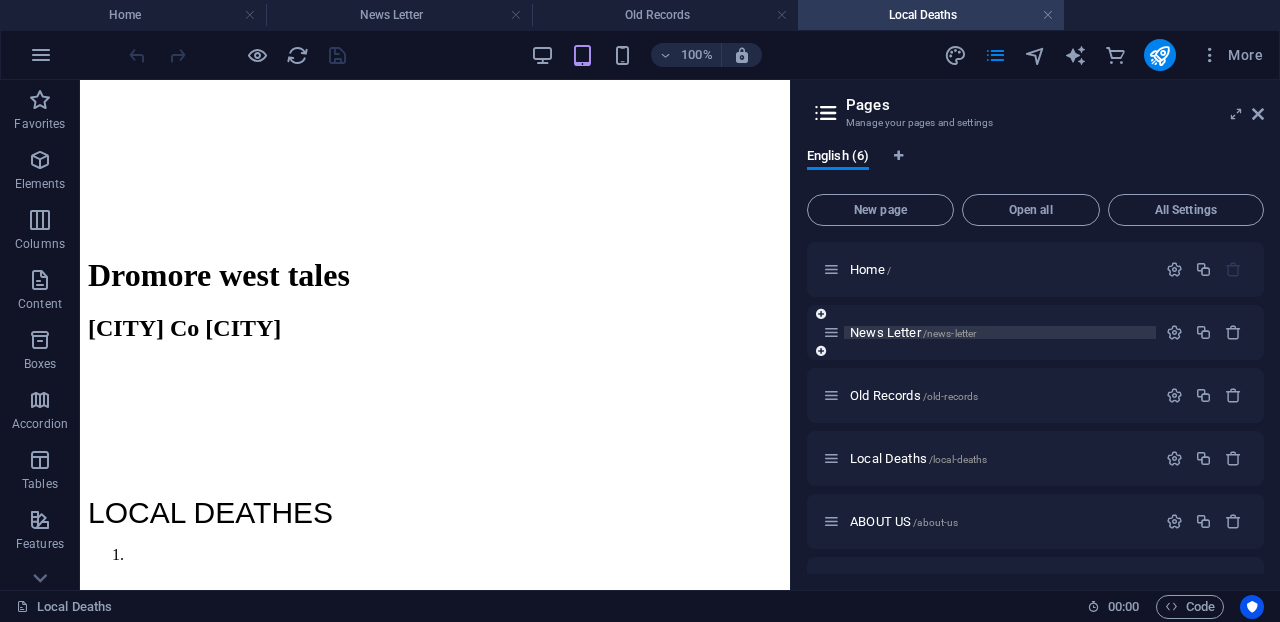 click on "News Letter /news-letter" at bounding box center [913, 332] 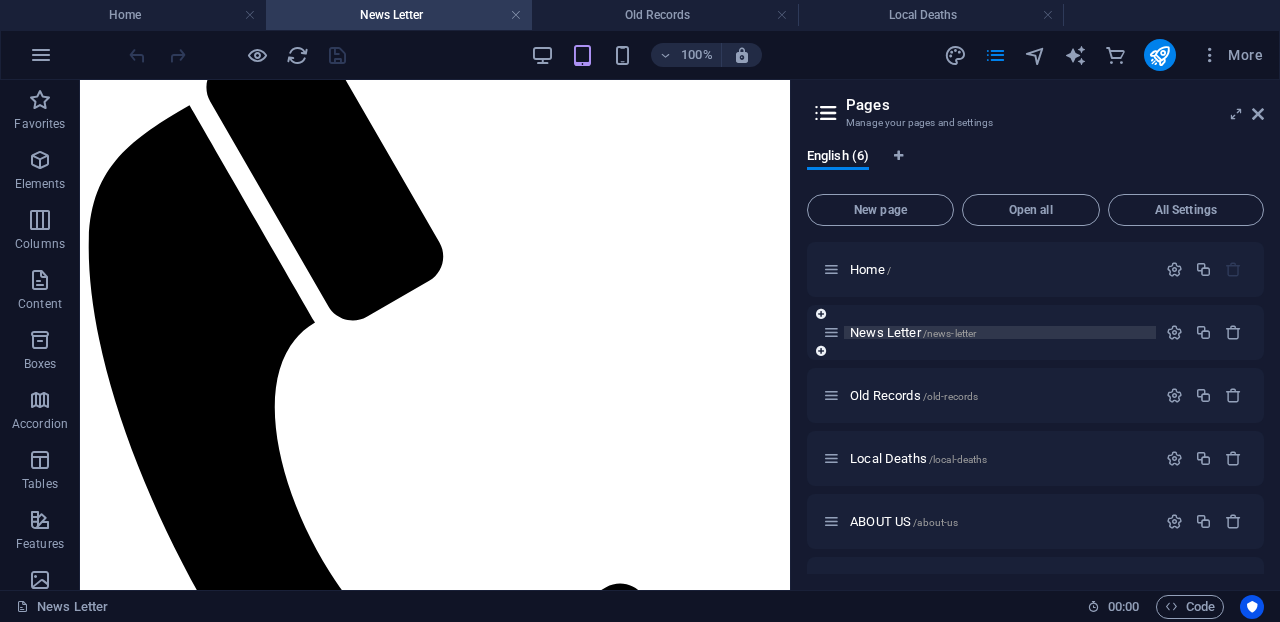 scroll, scrollTop: 0, scrollLeft: 0, axis: both 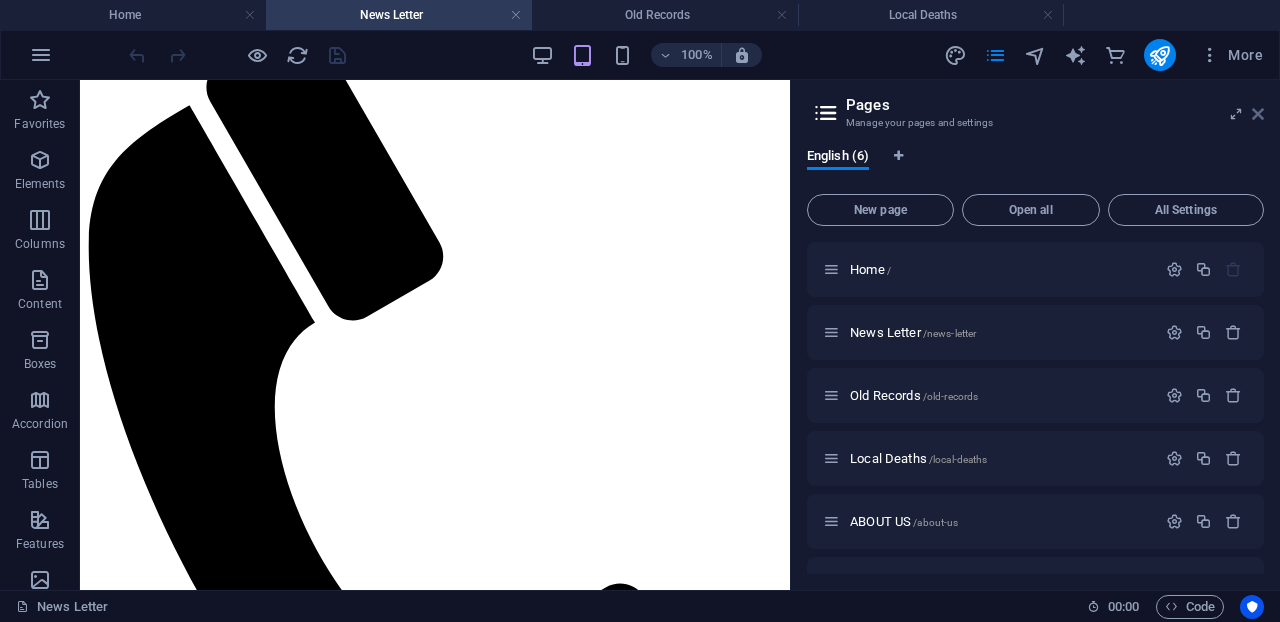 click at bounding box center (1258, 114) 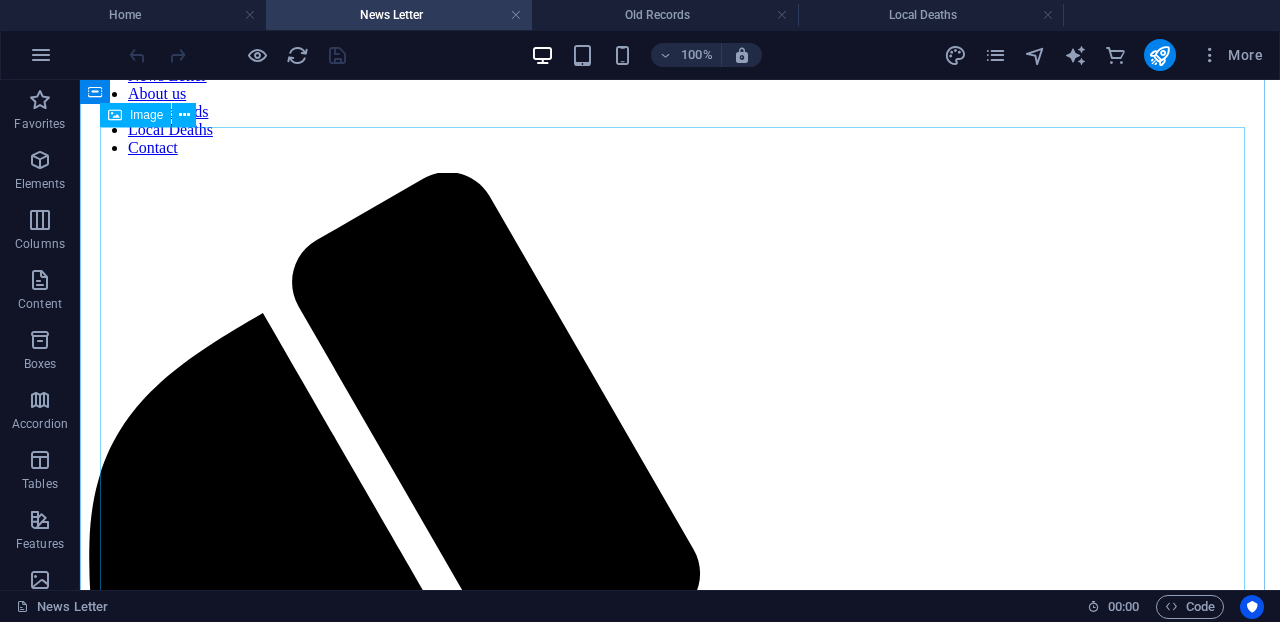 scroll, scrollTop: 587, scrollLeft: 0, axis: vertical 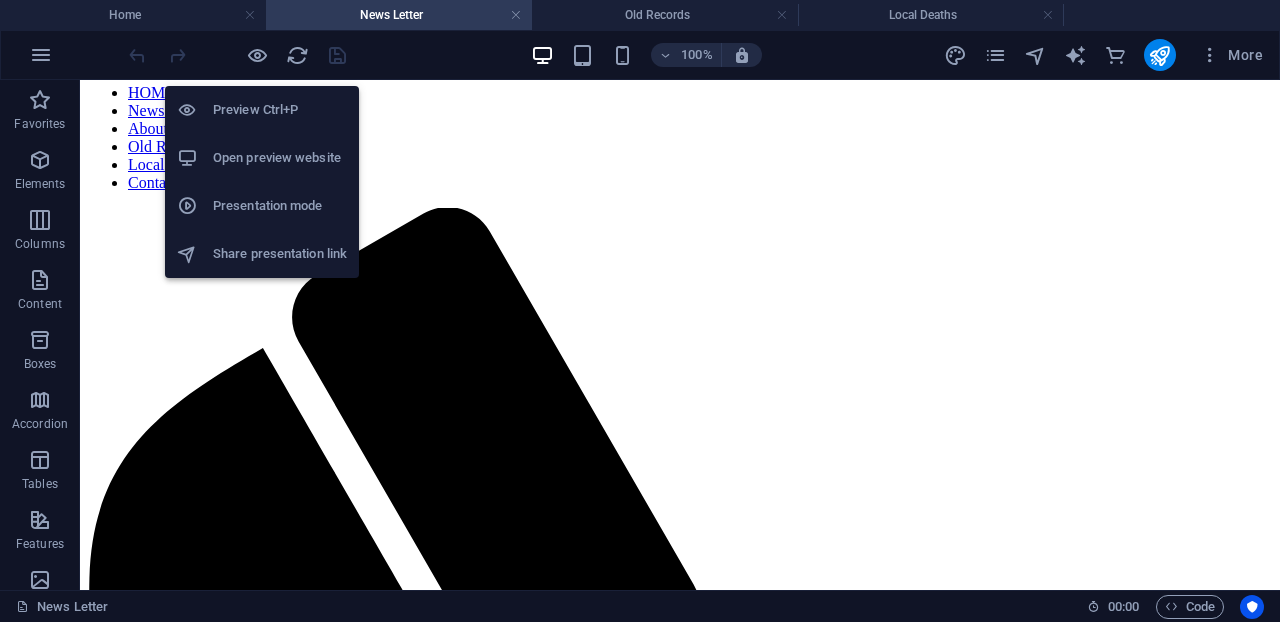 click on "Open preview website" at bounding box center (280, 158) 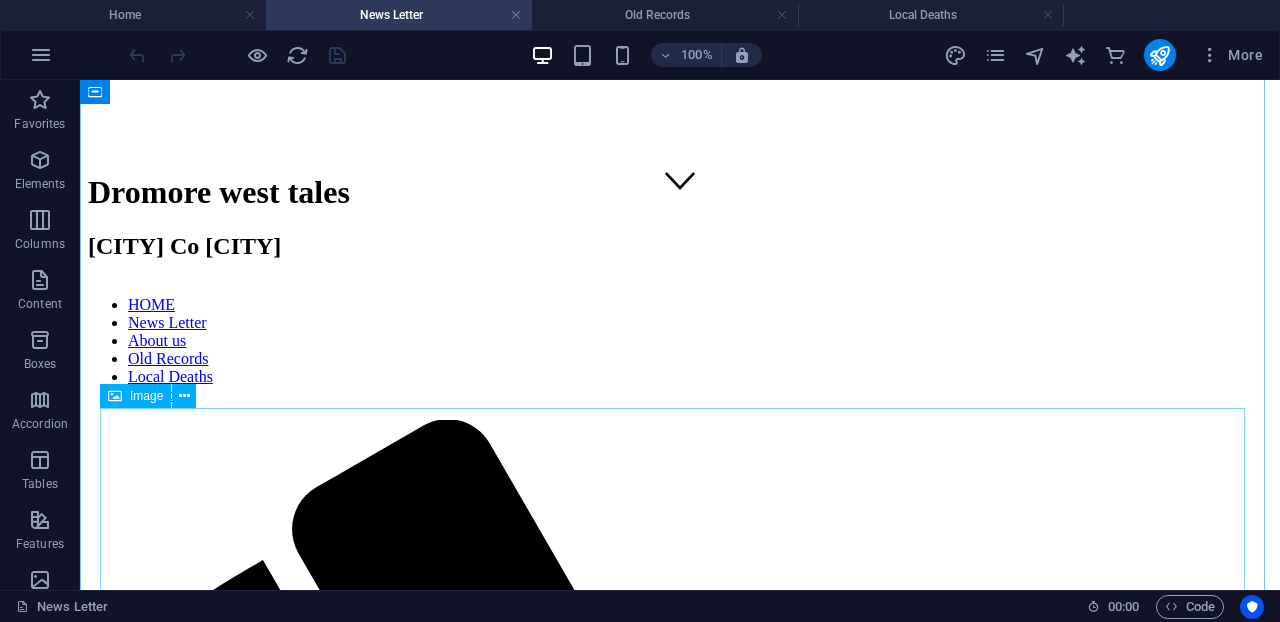 scroll, scrollTop: 376, scrollLeft: 0, axis: vertical 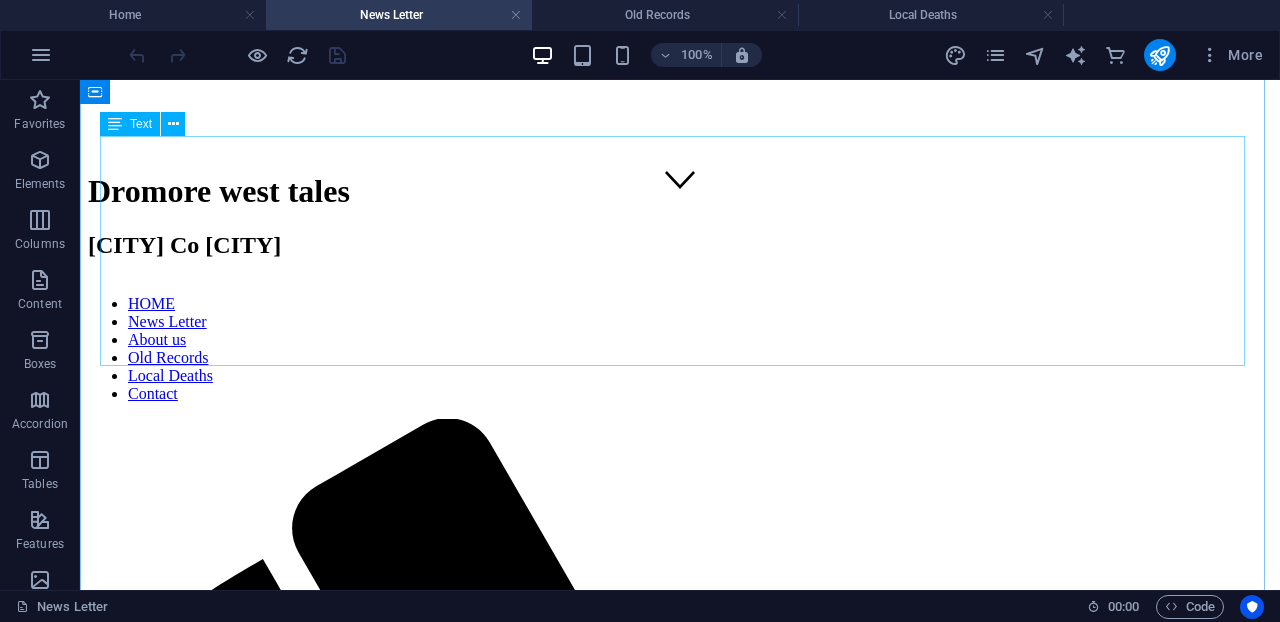 click on "NEWS LETTER" at bounding box center (680, 2067) 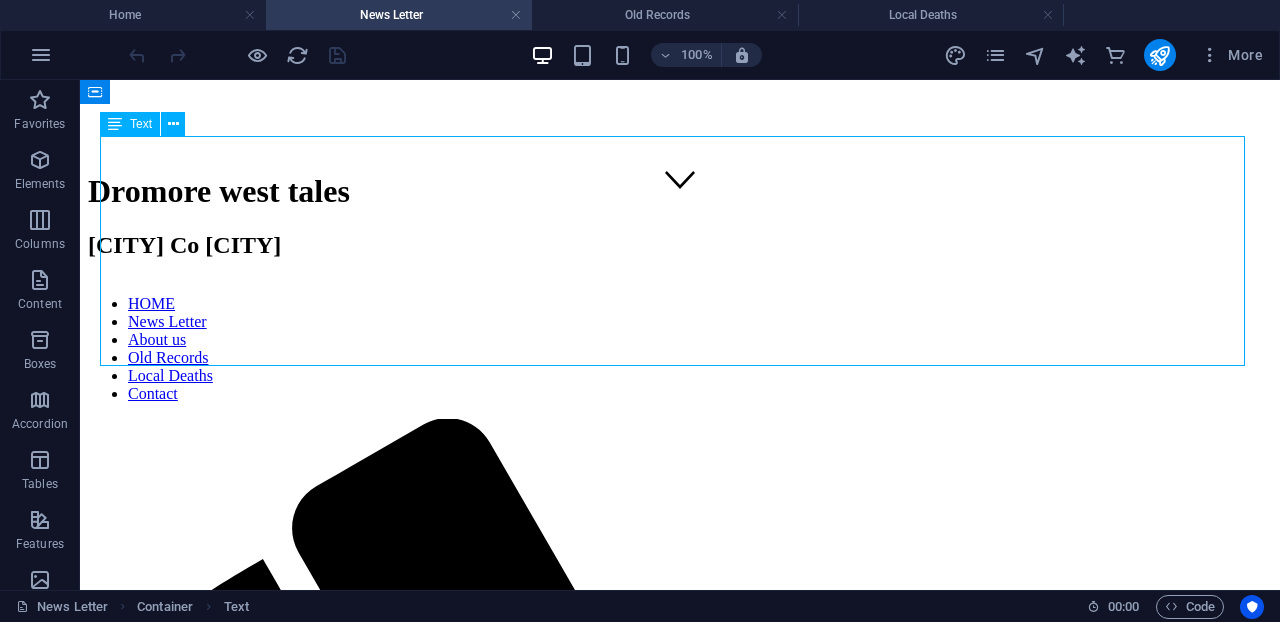 click on "NEWS LETTER" at bounding box center [680, 2067] 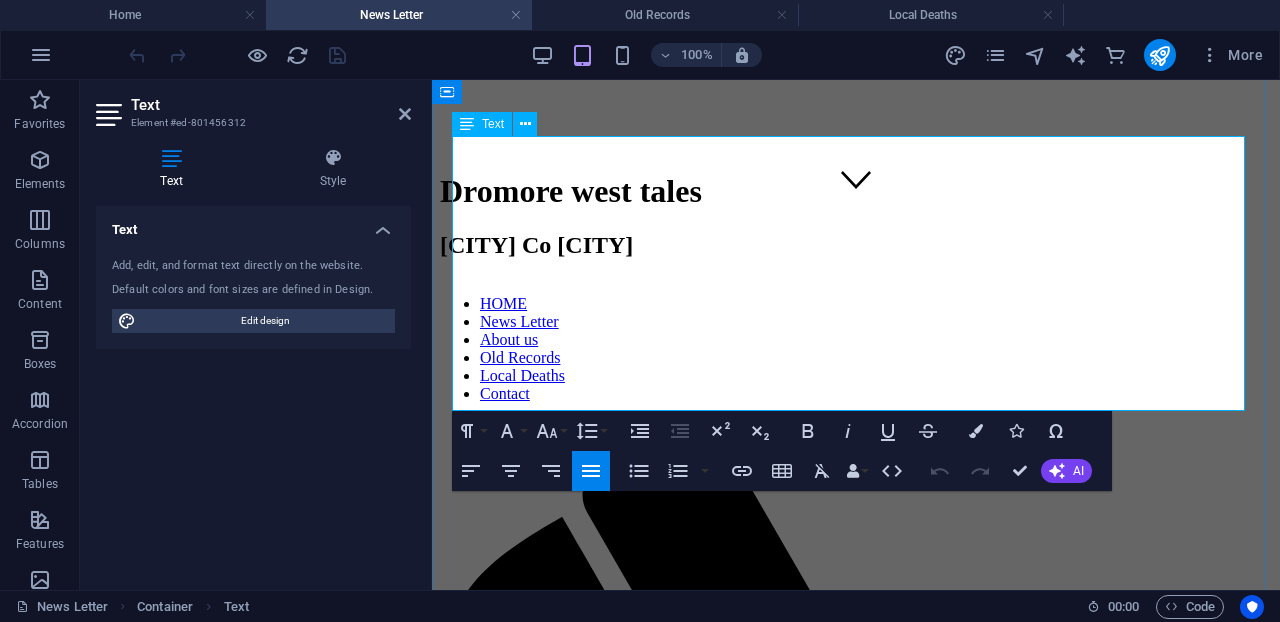 click on "NEWS LETTER" at bounding box center [546, 1674] 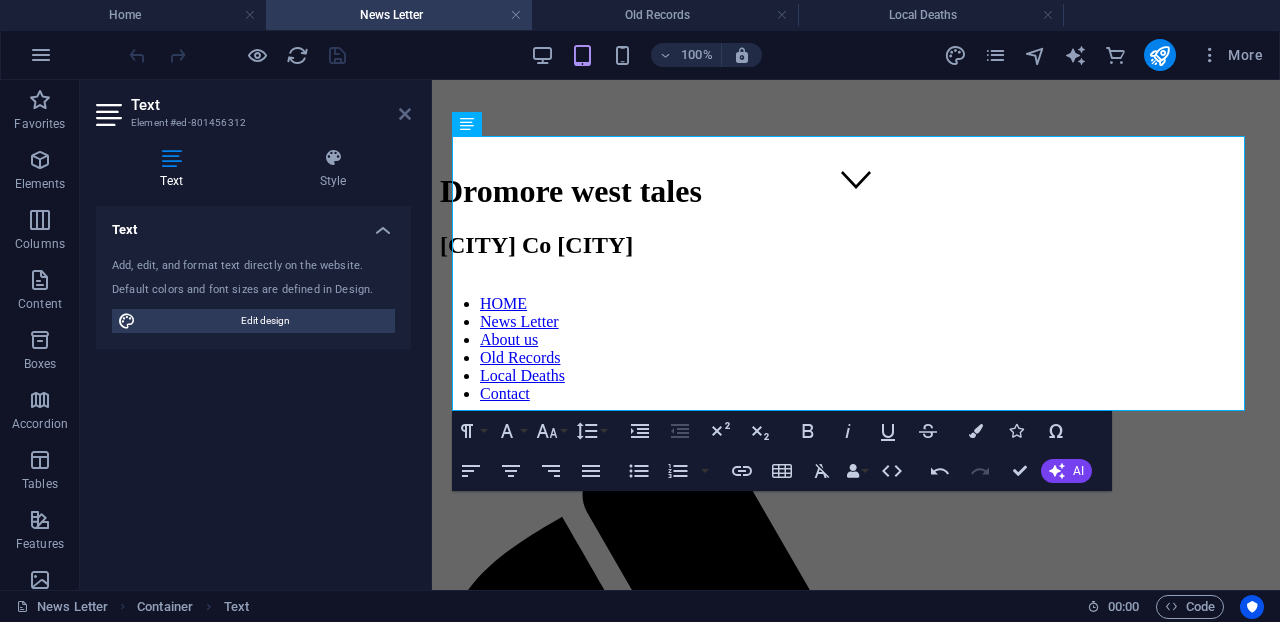 click at bounding box center (405, 114) 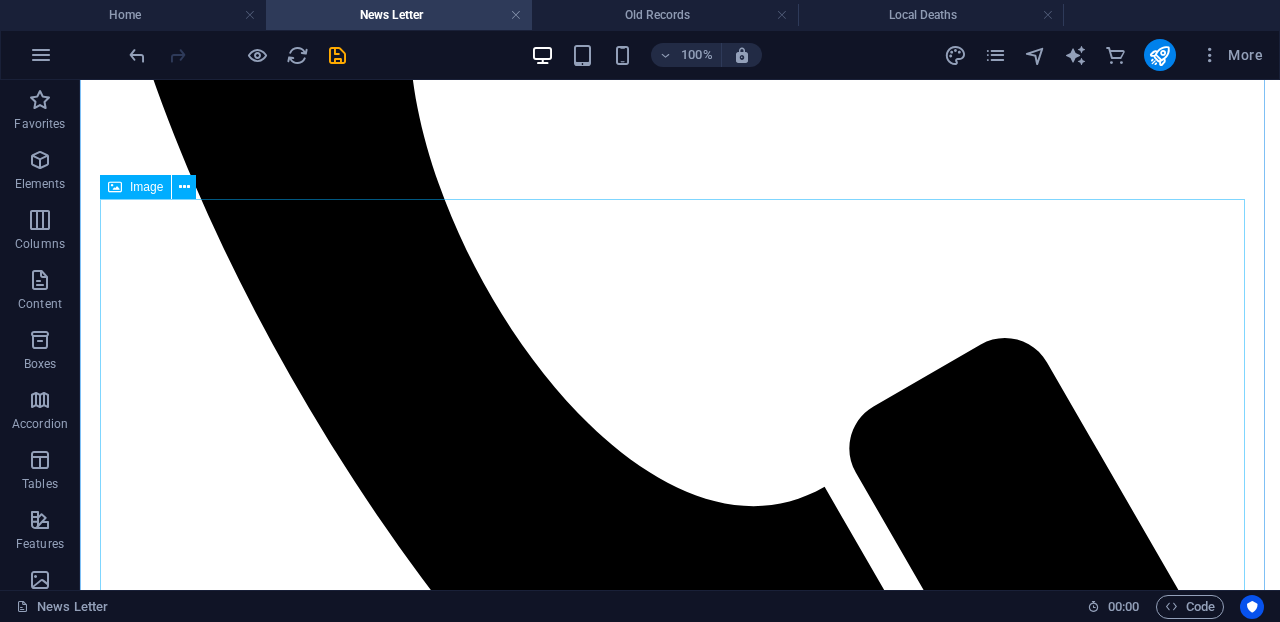 scroll, scrollTop: 1434, scrollLeft: 0, axis: vertical 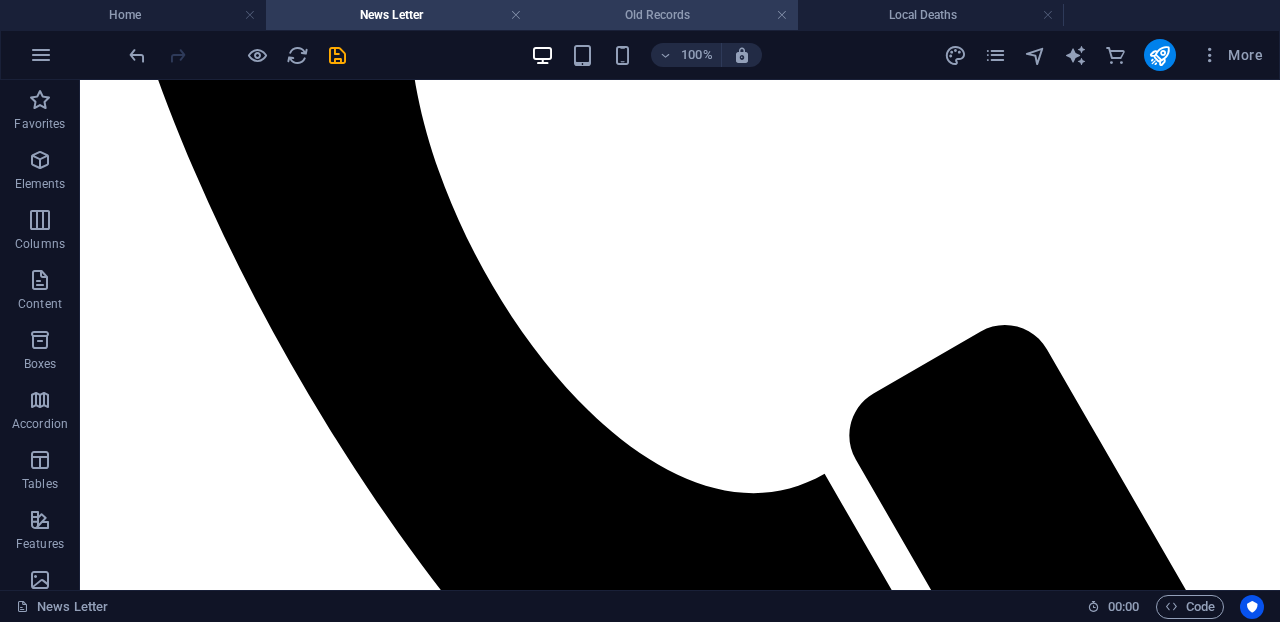 click on "Old Records" at bounding box center [665, 15] 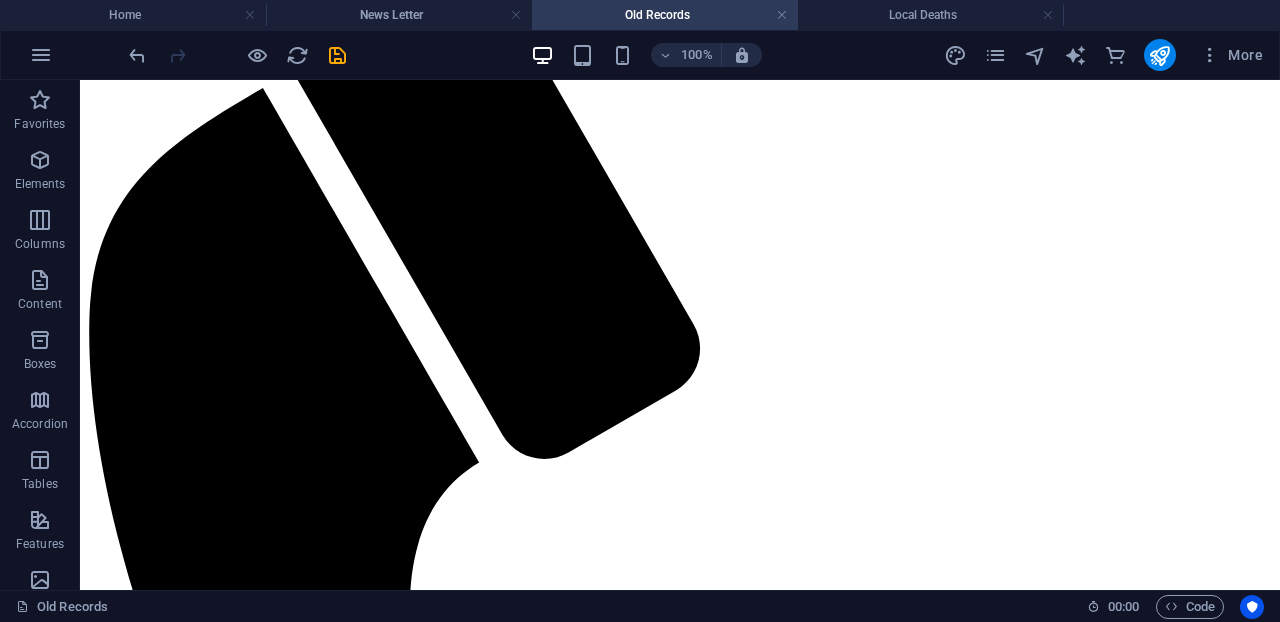 scroll, scrollTop: 0, scrollLeft: 0, axis: both 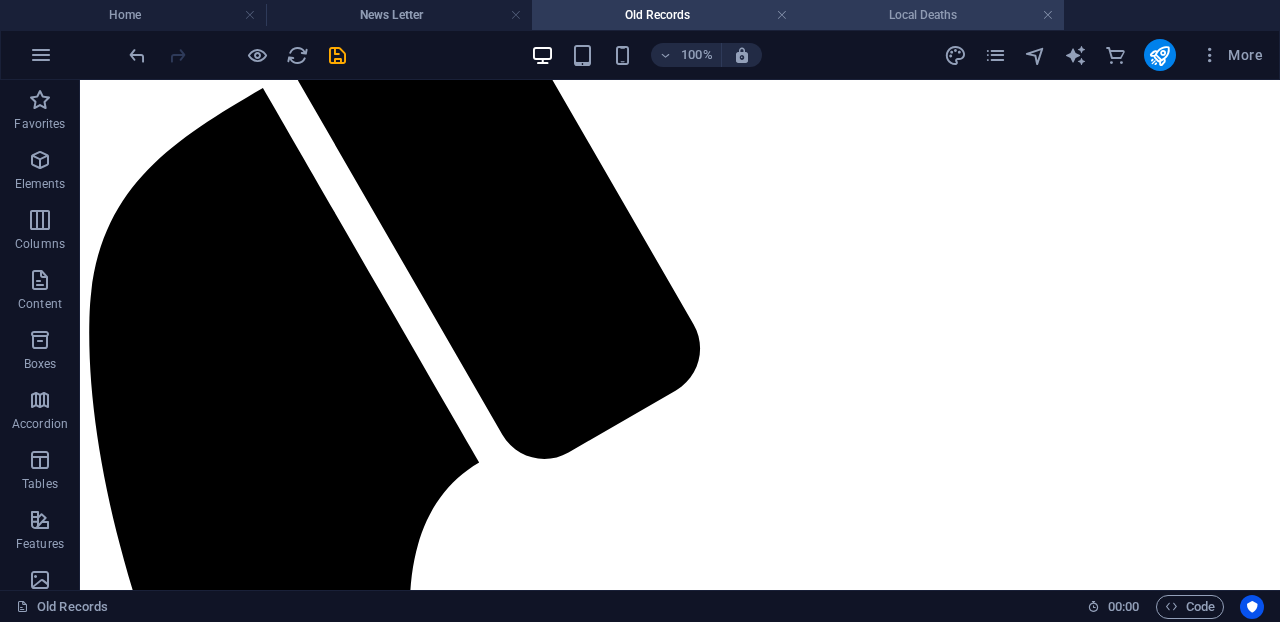 click on "Local Deaths" at bounding box center [931, 15] 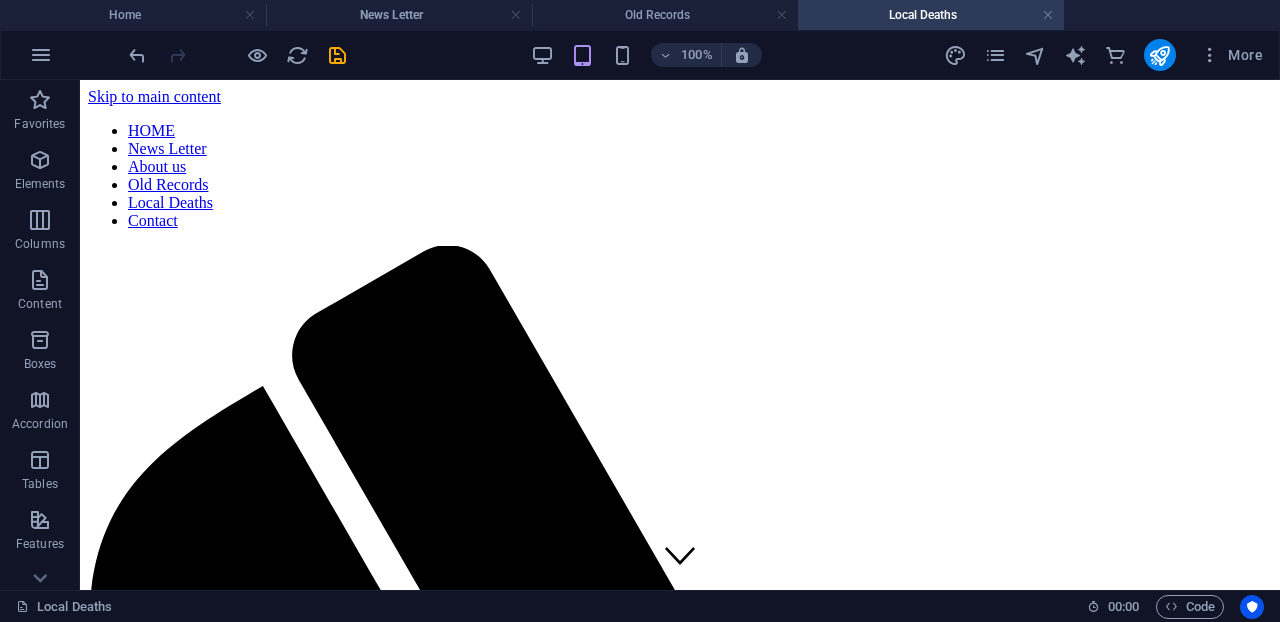 scroll, scrollTop: 1355, scrollLeft: 0, axis: vertical 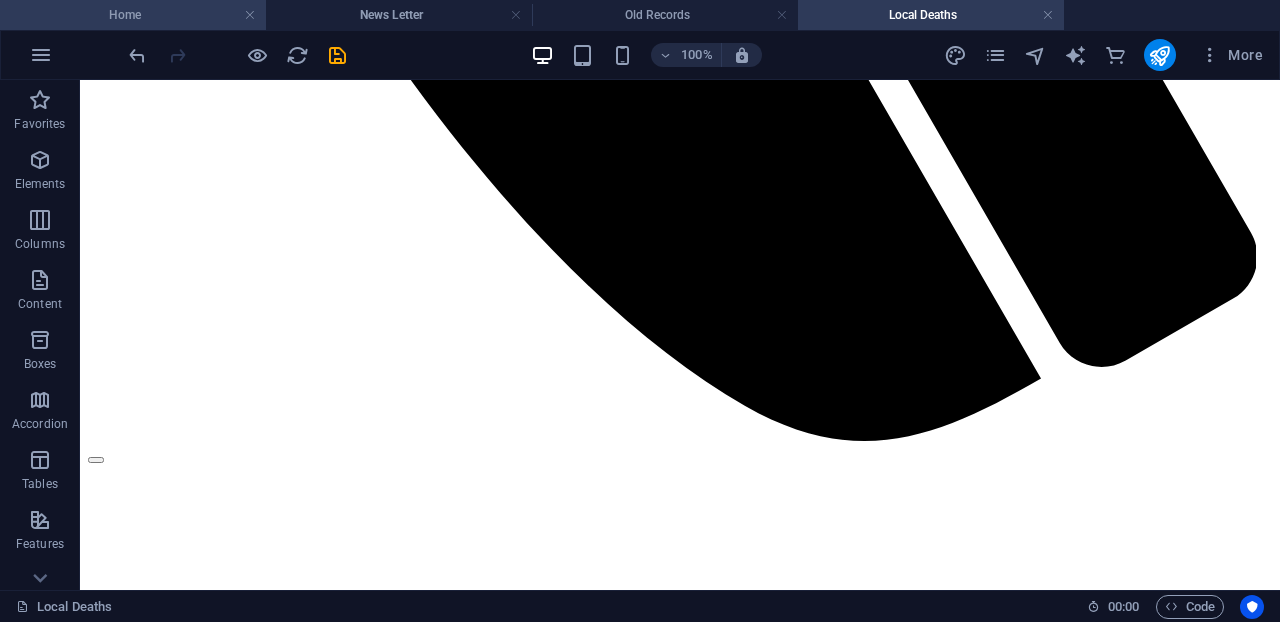 click on "Home" at bounding box center [133, 15] 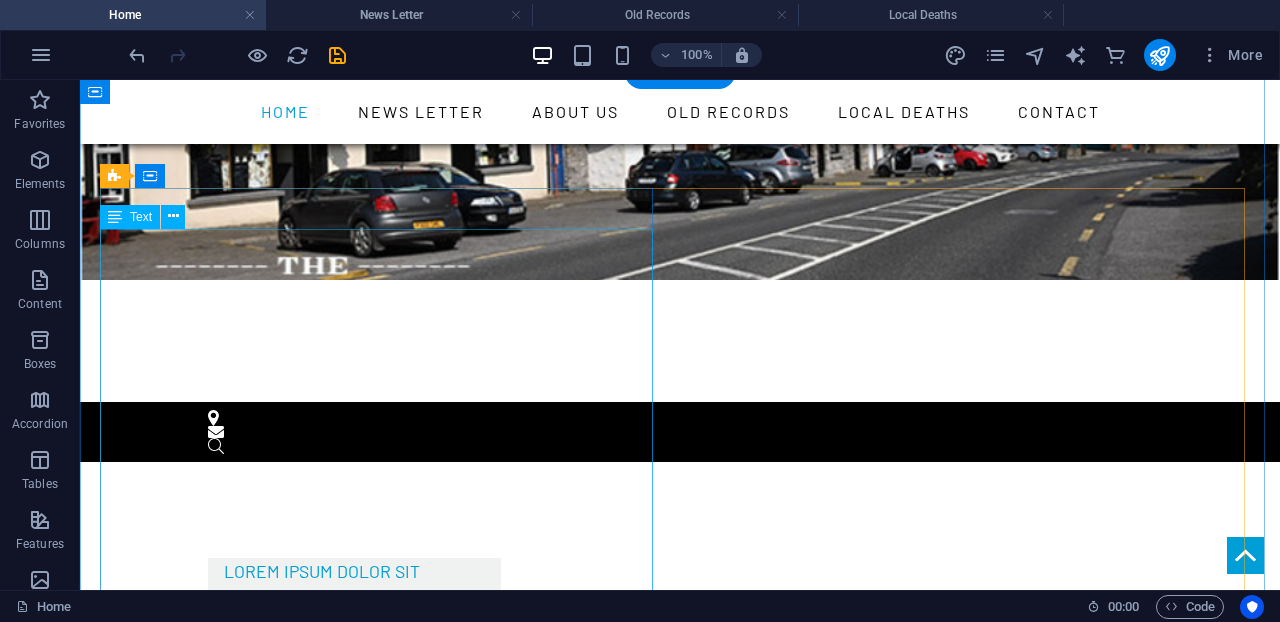 scroll, scrollTop: 446, scrollLeft: 0, axis: vertical 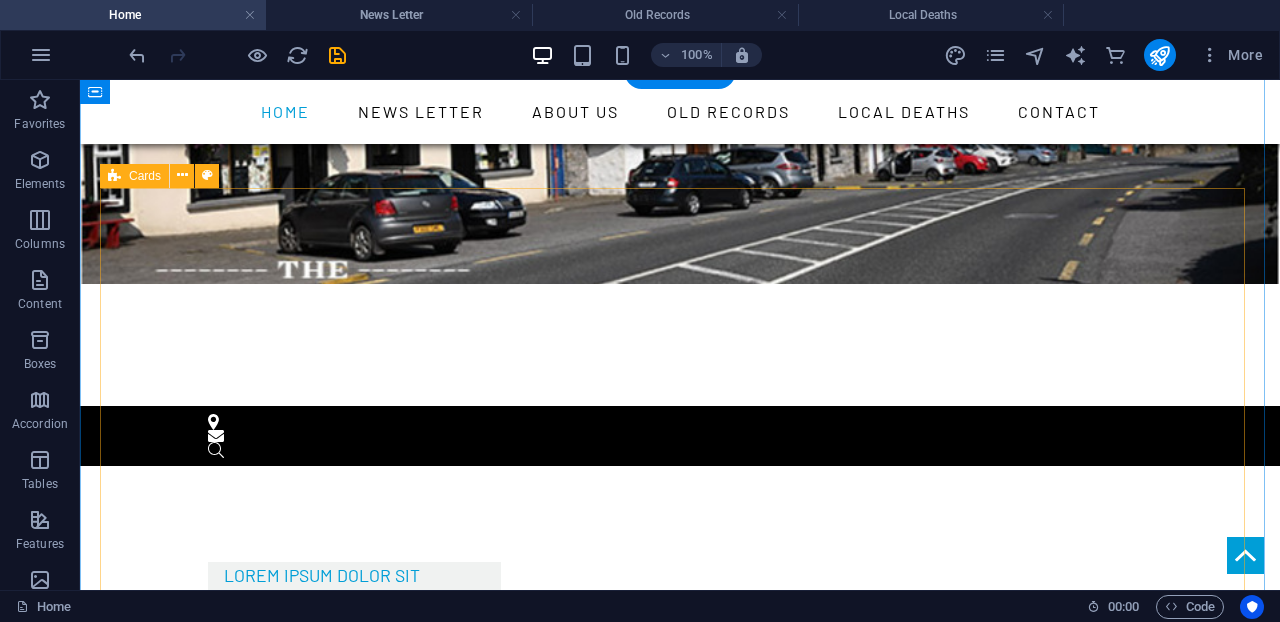 click on "Lorem ipsum dolor sit Lay Leaders Commissioned   [MONTH] 2025 Archbishop Francis [LAST] has commissioned 62 Lay Leaders, women and men, and two priests, in a ceremony in Saint Muredach’s Cathedral, Ballina, in the Diocese of Killala.  Their commissioning comes after a period of two years and three months of study, following which they each received a Certificate in Lay Leadership from the Newman Institute in Ballina. One principal focus of the course was to prepare the Lay Leaders to co-lead with their priests in the various rites contained in the Order of Christian Funerals. Lay Leaders will co-lead prayers in the Wake House or Funeral Home, in the Church for the Rite of Reception, the Prayer of Final Commendation, and the Rite of Committal at the burial.  The Lay Leader course director was Fr. Michael [LAST] from the parishs of Templeboy, Skreen and Dromard. Participants also completed pastoral placements in six parishes as part of training, in Killala diocese.   See Exposè" at bounding box center [680, 1296] 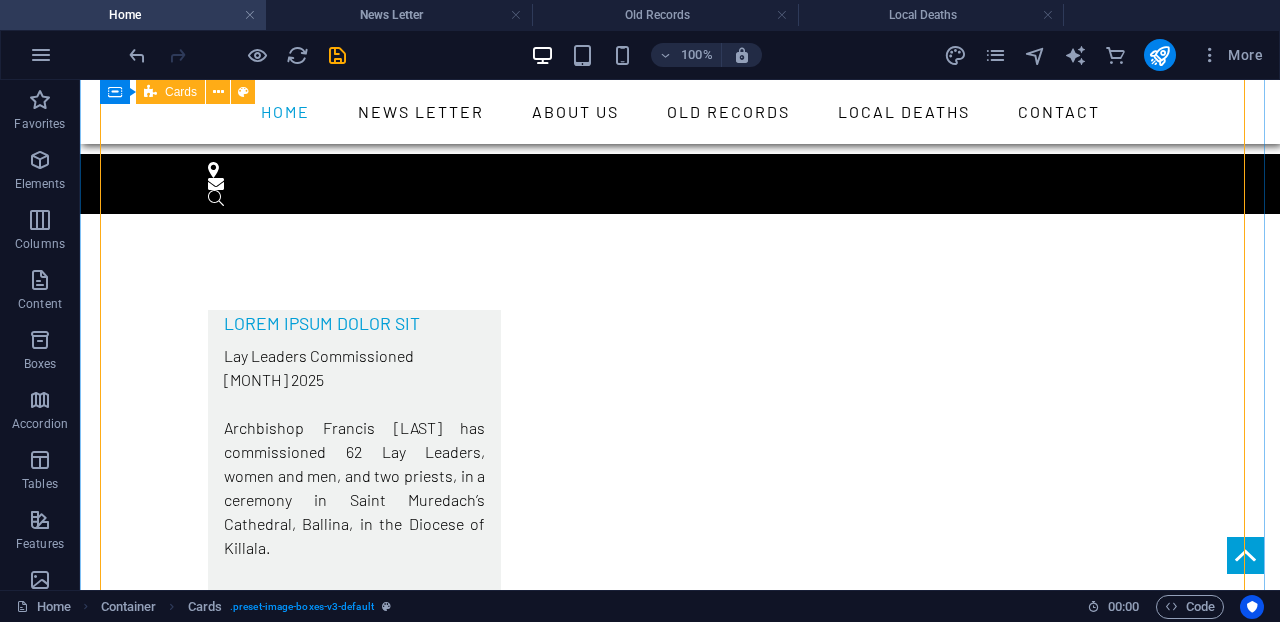 scroll, scrollTop: 467, scrollLeft: 0, axis: vertical 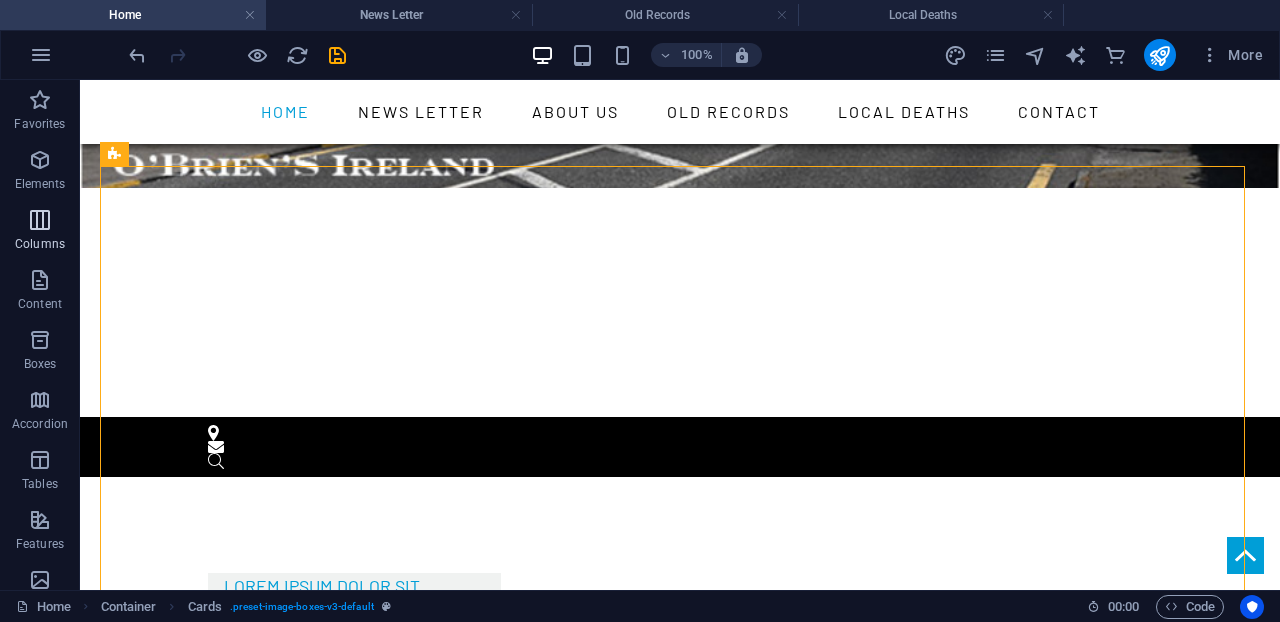 click at bounding box center [40, 220] 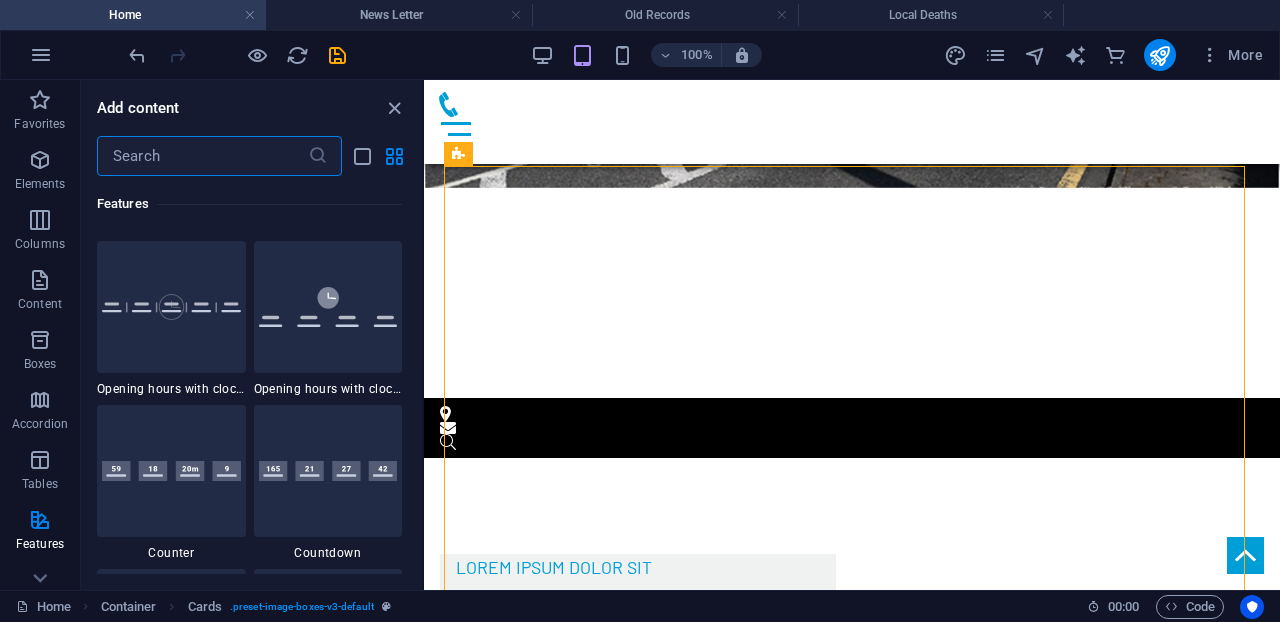scroll, scrollTop: 8790, scrollLeft: 0, axis: vertical 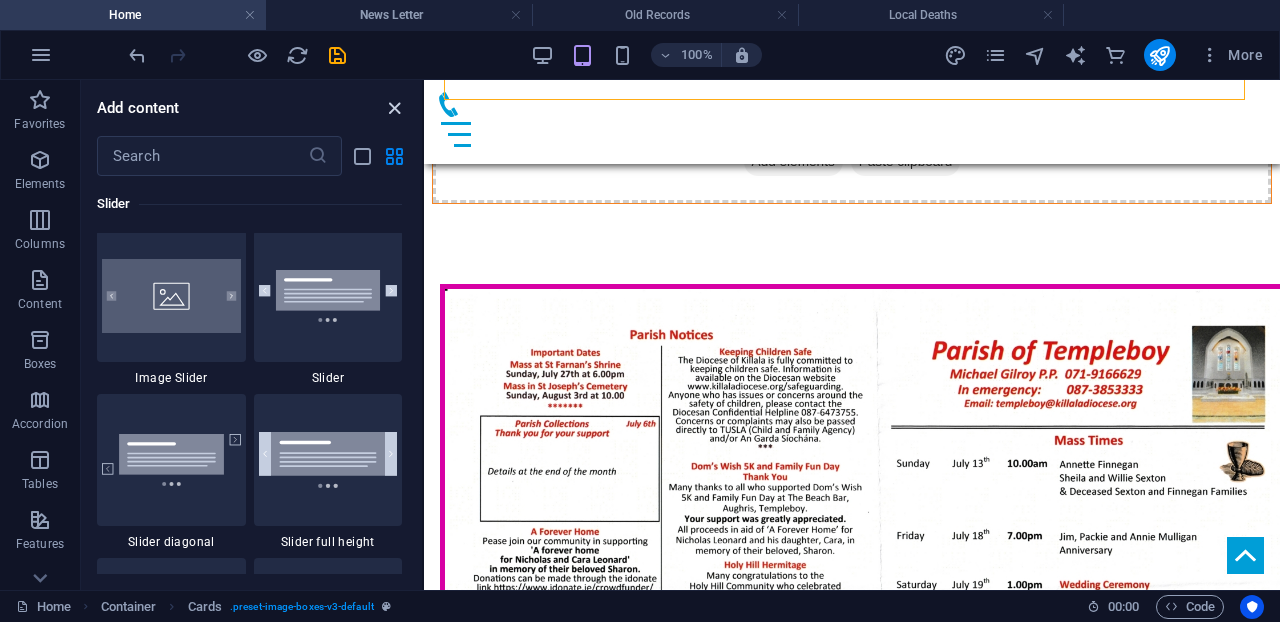 click at bounding box center [394, 108] 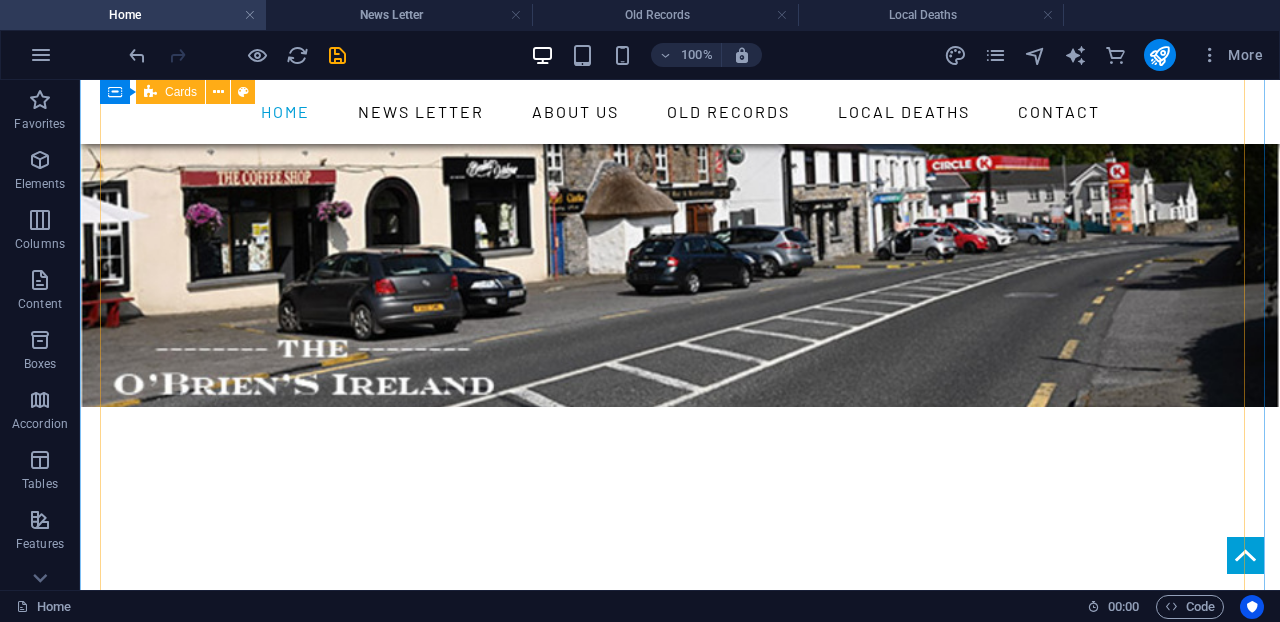 scroll, scrollTop: 96, scrollLeft: 0, axis: vertical 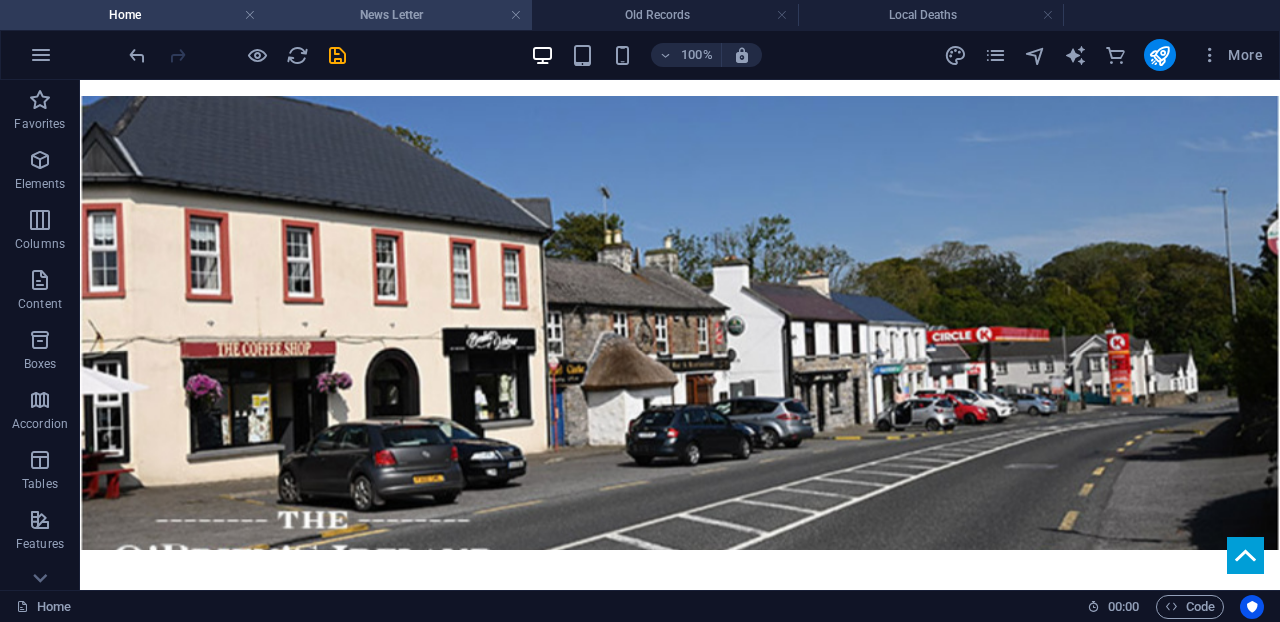 click on "News Letter" at bounding box center (399, 15) 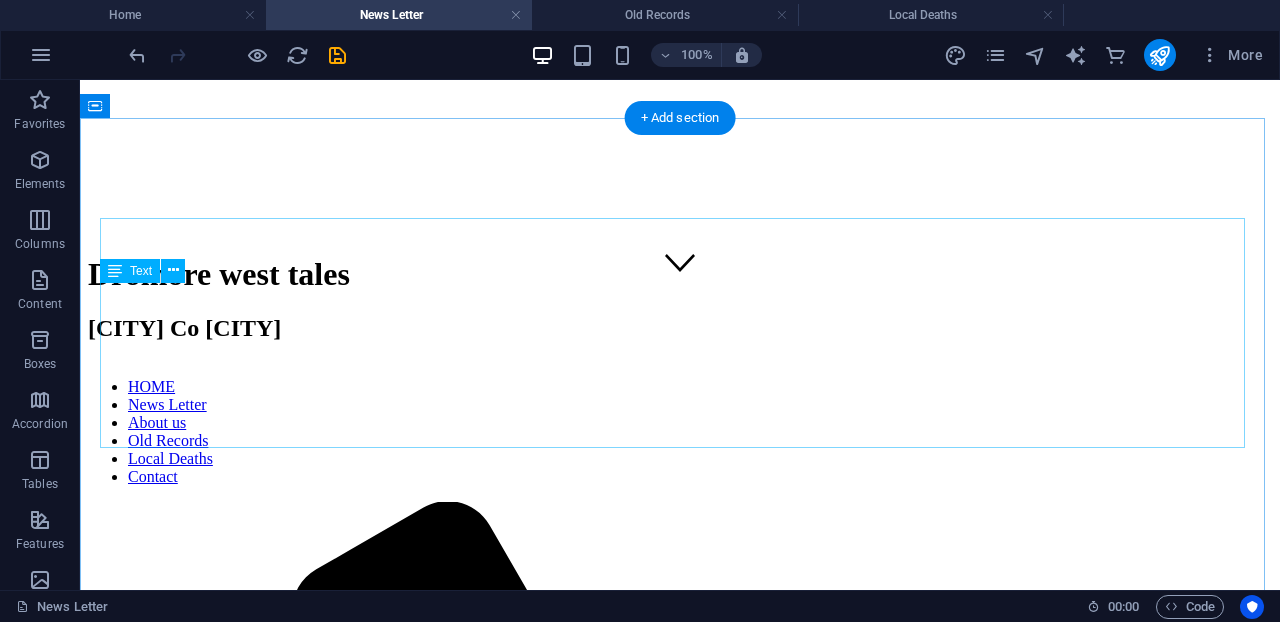 scroll, scrollTop: 531, scrollLeft: 0, axis: vertical 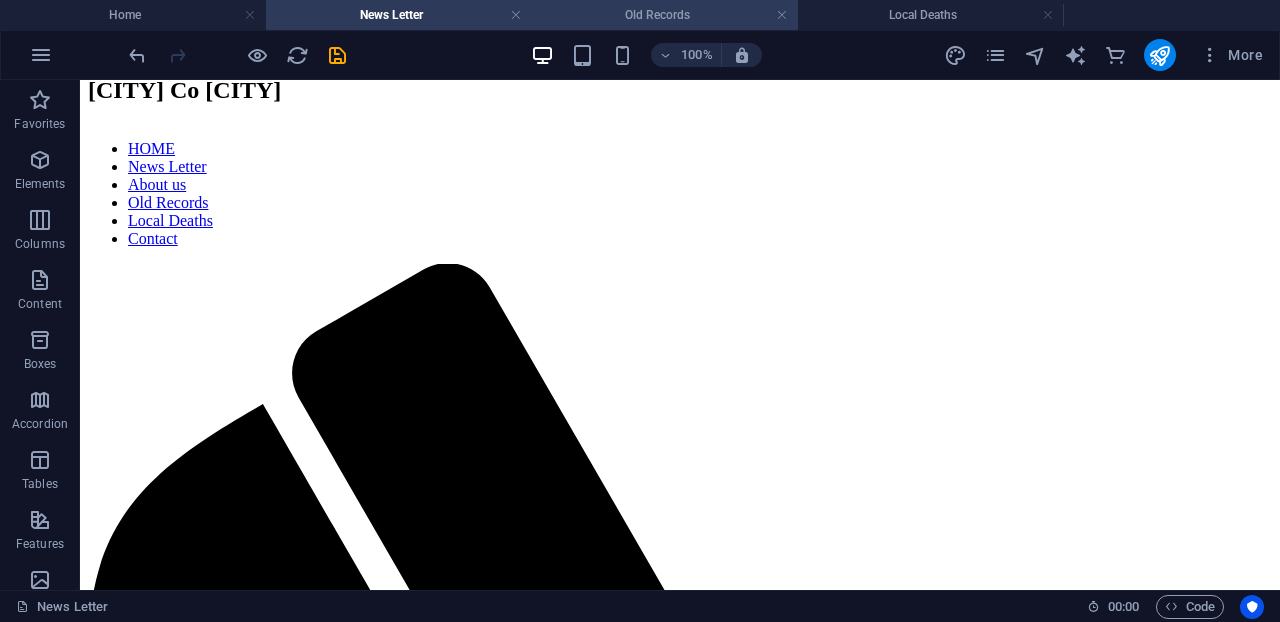 click on "Old Records" at bounding box center (665, 15) 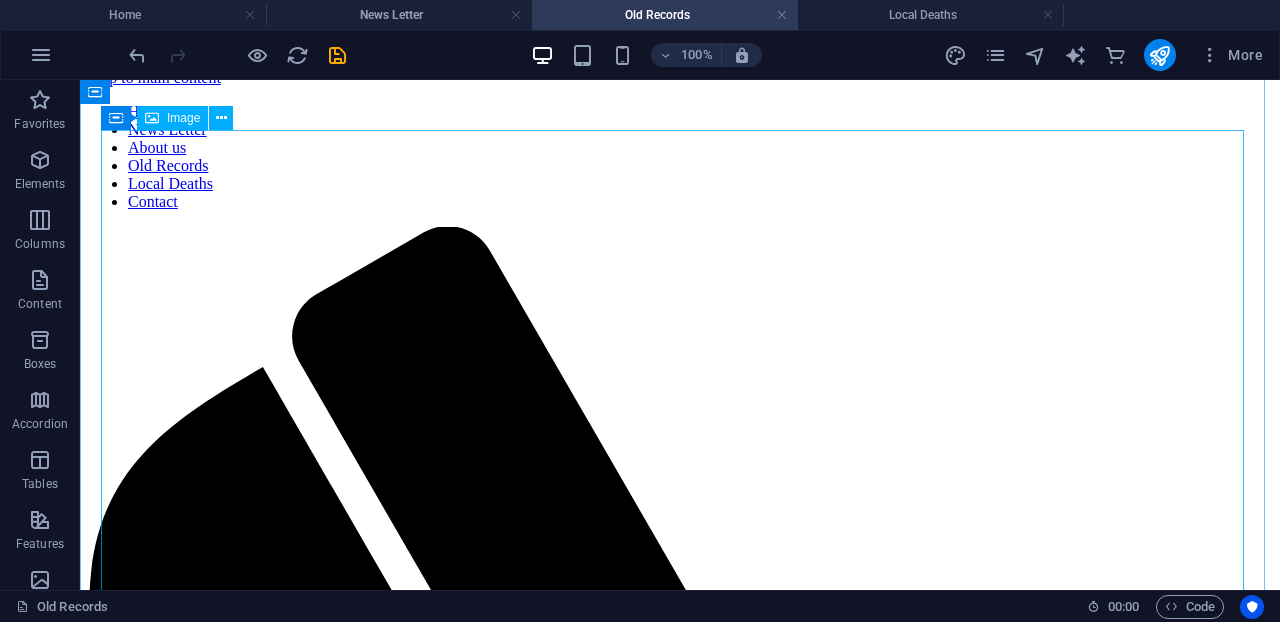 scroll, scrollTop: 0, scrollLeft: 0, axis: both 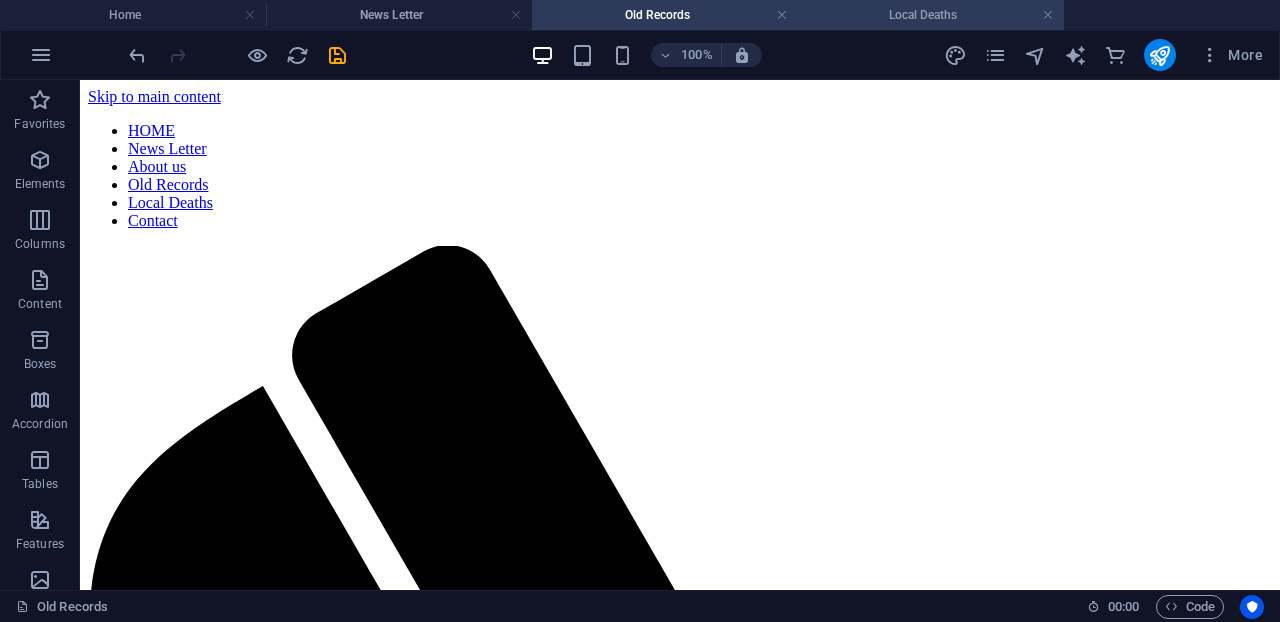 click on "Local Deaths" at bounding box center [931, 15] 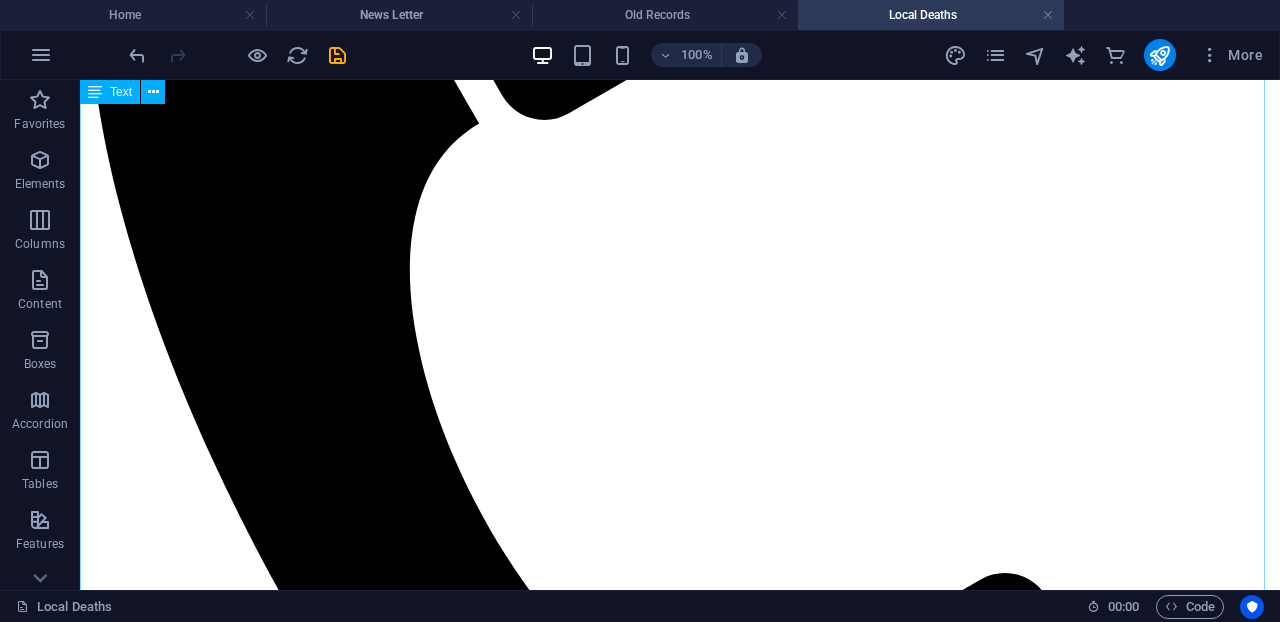 scroll, scrollTop: 642, scrollLeft: 0, axis: vertical 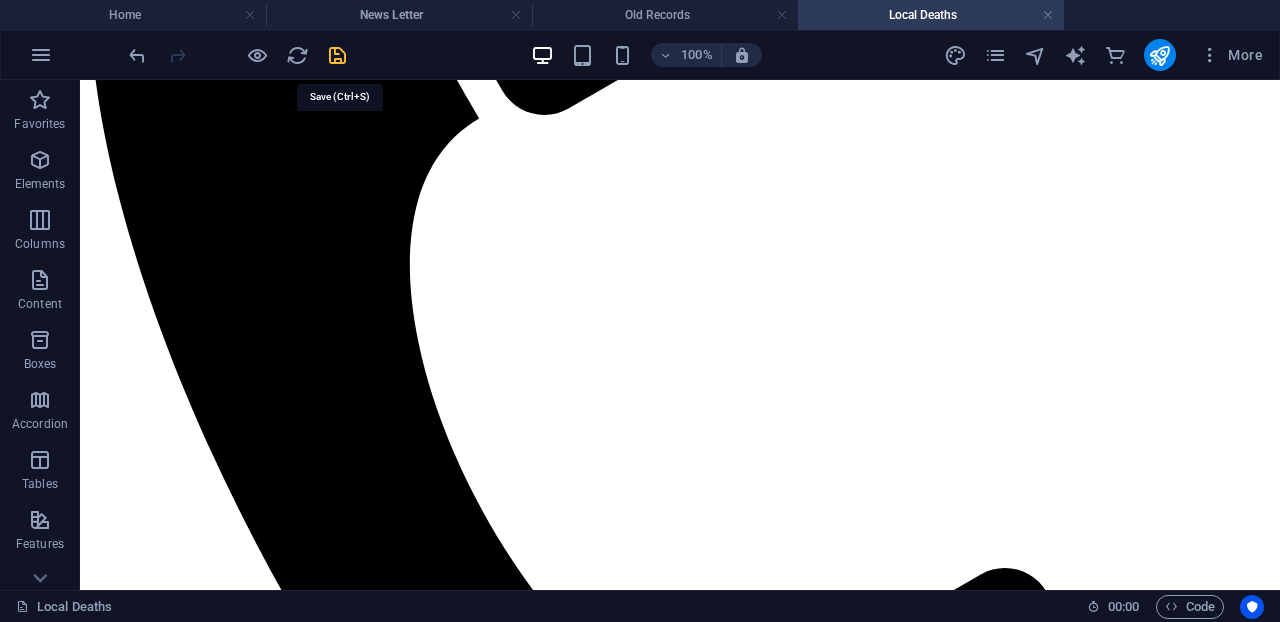click at bounding box center (337, 55) 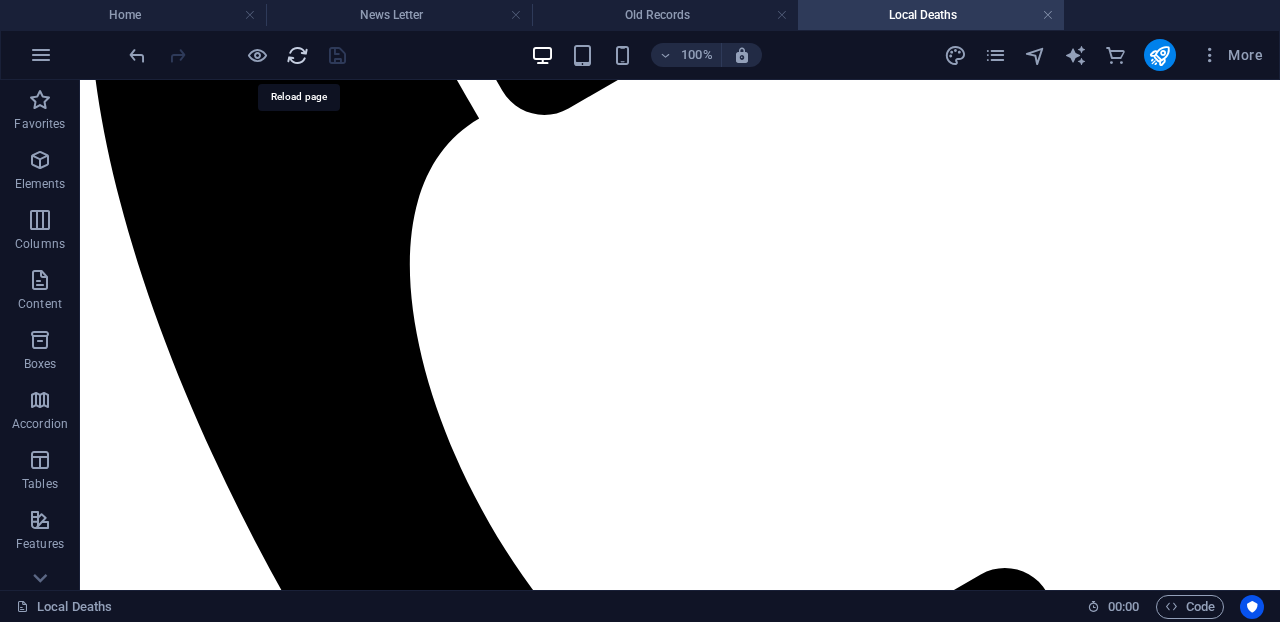 click at bounding box center [297, 55] 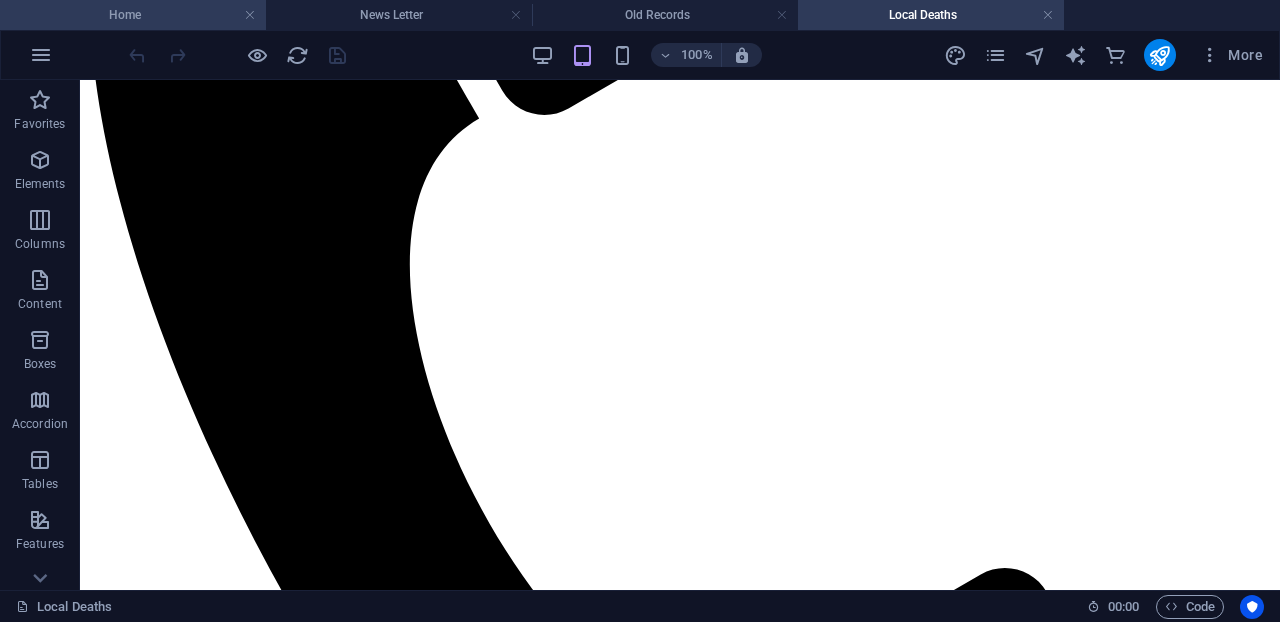 click on "Home" at bounding box center [133, 15] 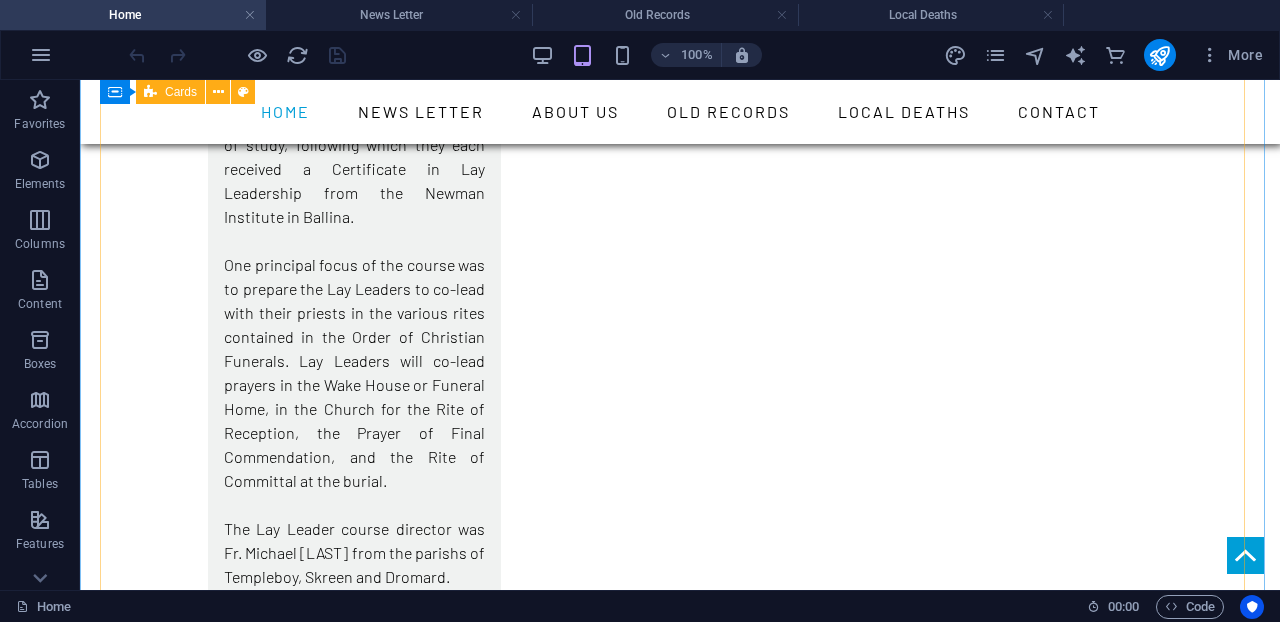 scroll, scrollTop: 1597, scrollLeft: 0, axis: vertical 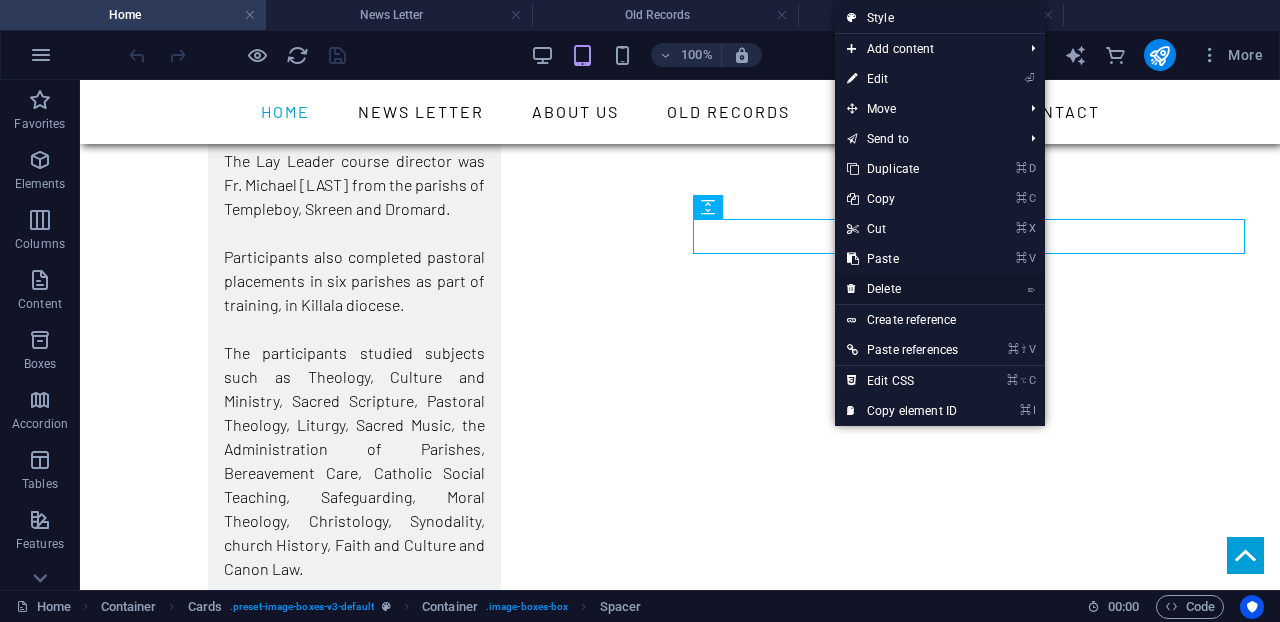 click on "⌦  Delete" at bounding box center [902, 289] 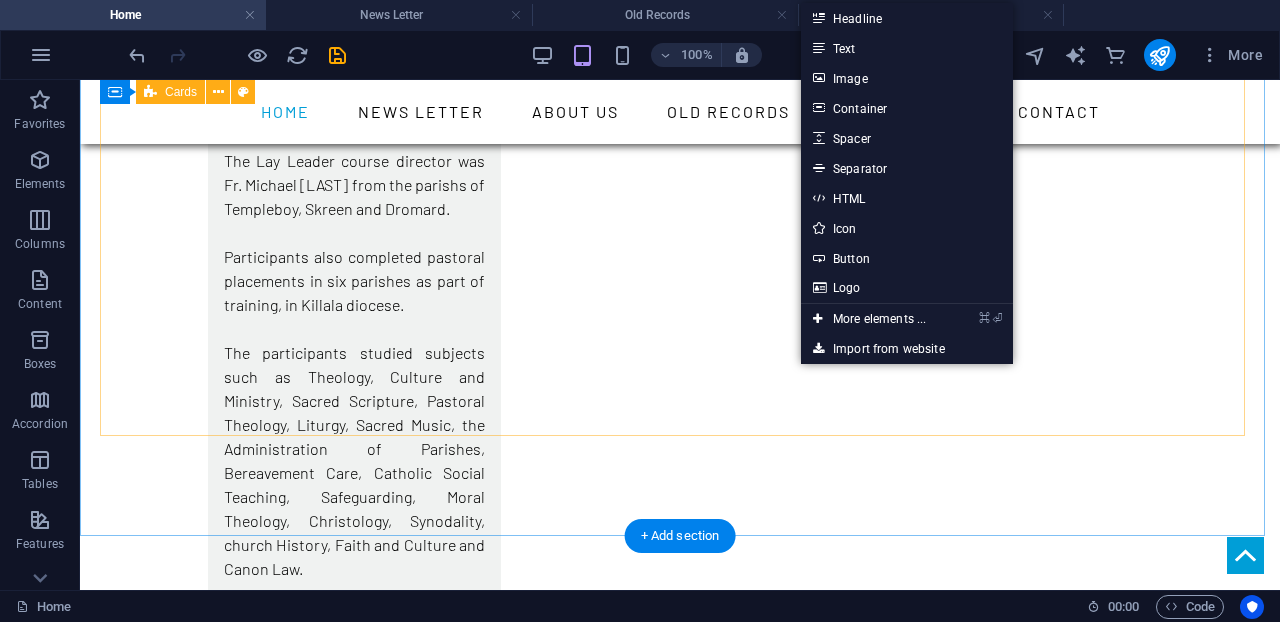 click on "Lorem ipsum dolor sit Lay Leaders Commissioned   [MONTH] 2025 Archbishop Francis [LAST] has commissioned 62 Lay Leaders, women and men, and two priests, in a ceremony in Saint Muredach’s Cathedral, Ballina, in the Diocese of Killala.  Their commissioning comes after a period of two years and three months of study, following which they each received a Certificate in Lay Leadership from the Newman Institute in Ballina. One principal focus of the course was to prepare the Lay Leaders to co-lead with their priests in the various rites contained in the Order of Christian Funerals. Lay Leaders will co-lead prayers in the Wake House or Funeral Home, in the Church for the Rite of Reception, the Prayer of Final Commendation, and the Rite of Committal at the burial.  The Lay Leader course director was Fr. Michael [LAST] from the parishs of Templeboy, Skreen and Dromard. Participants also completed pastoral placements in six parishes as part of training, in Killala diocese.   See Exposè Drop content here or" at bounding box center (680, 232) 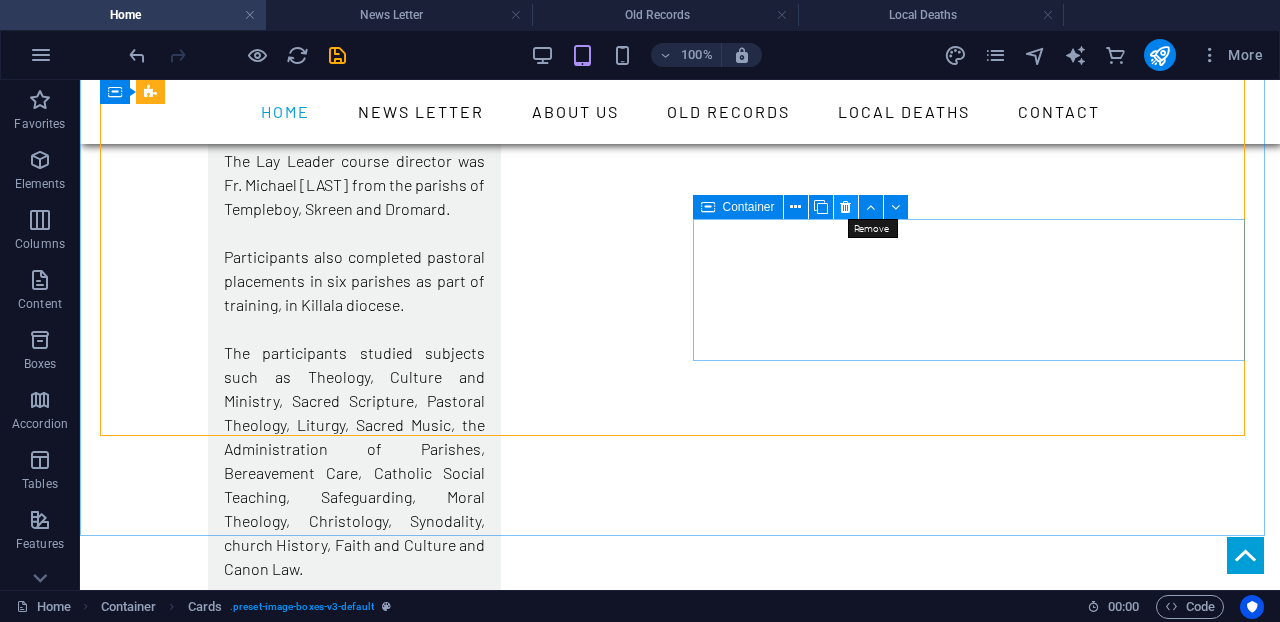 click at bounding box center [845, 207] 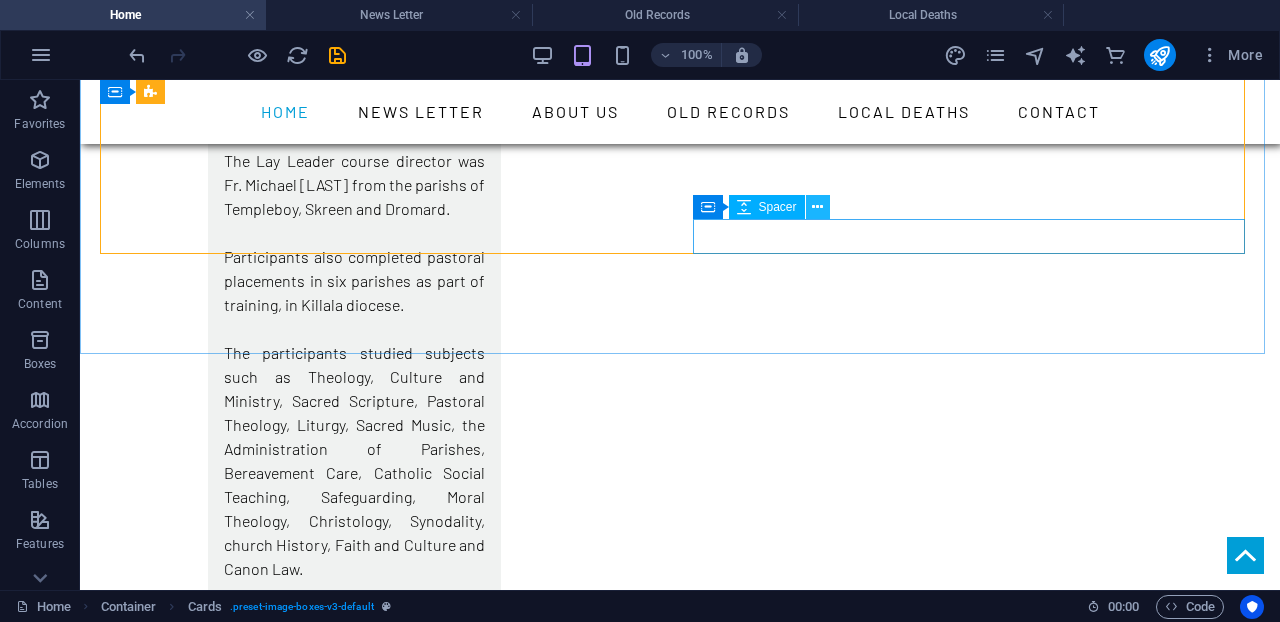 click at bounding box center (817, 207) 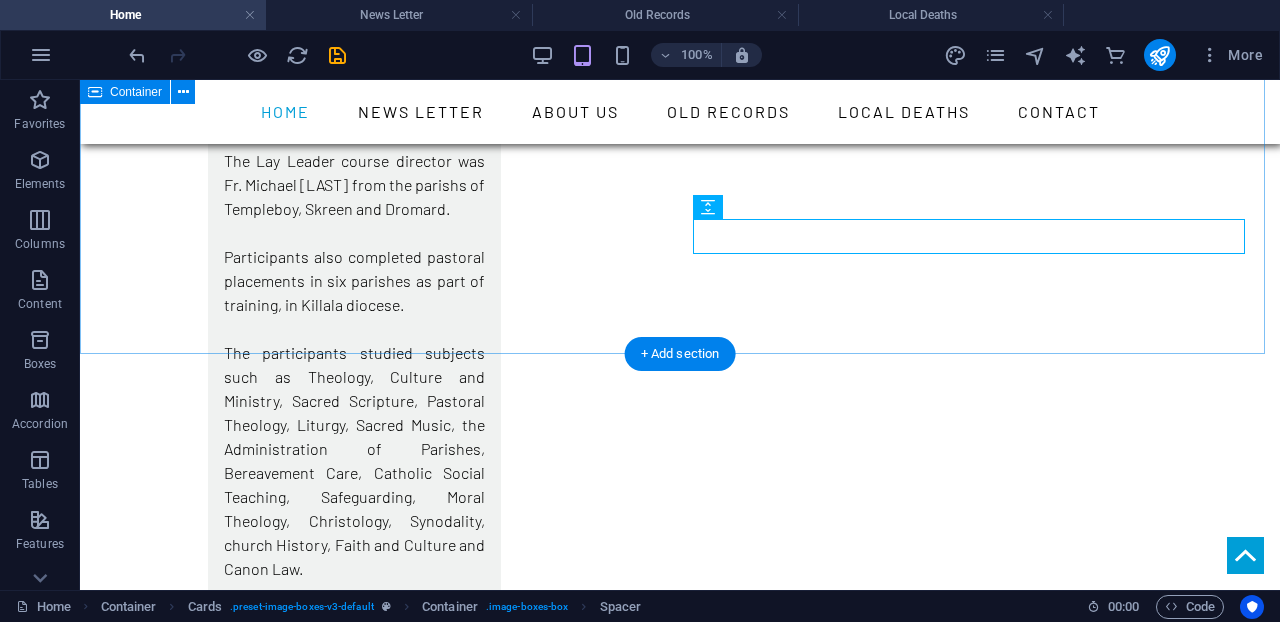 click on "Lorem ipsum dolor sit Lay Leaders Commissioned   [MONTH] 2025 Archbishop Francis [LAST] has commissioned 62 Lay Leaders, women and men, and two priests, in a ceremony in Saint Muredach’s Cathedral, Ballina, in the Diocese of Killala.  Their commissioning comes after a period of two years and three months of study, following which they each received a Certificate in Lay Leadership from the Newman Institute in Ballina. One principal focus of the course was to prepare the Lay Leaders to co-lead with their priests in the various rites contained in the Order of Christian Funerals. Lay Leaders will co-lead prayers in the Wake House or Funeral Home, in the Church for the Rite of Reception, the Prayer of Final Commendation, and the Rite of Committal at the burial.  The Lay Leader course director was Fr. Michael [LAST] from the parishs of Templeboy, Skreen and Dromard. Participants also completed pastoral placements in six parishes as part of training, in Killala diocese.   See Exposè" at bounding box center [680, 145] 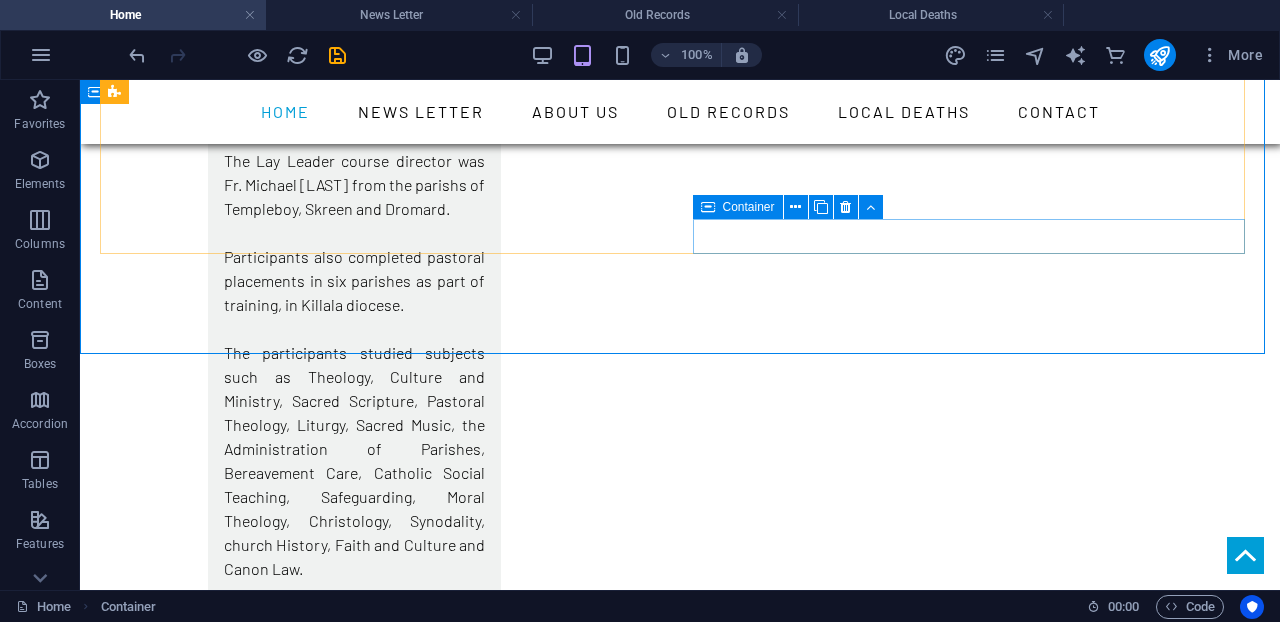 click on "Container" at bounding box center (749, 207) 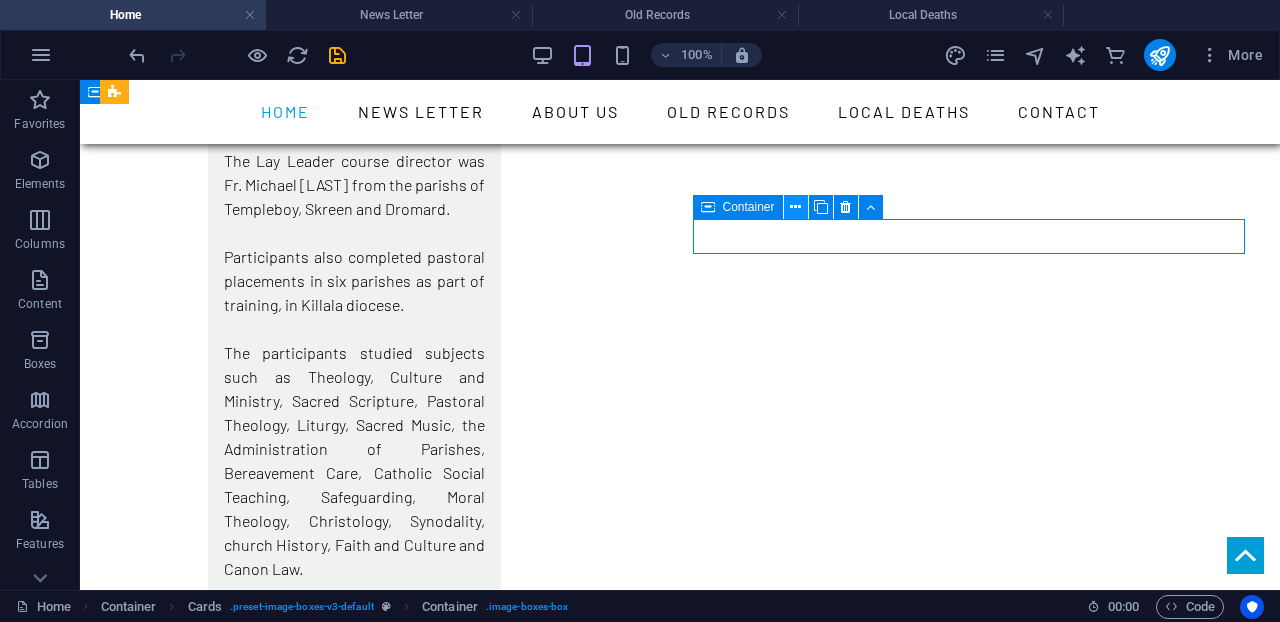 click at bounding box center (795, 207) 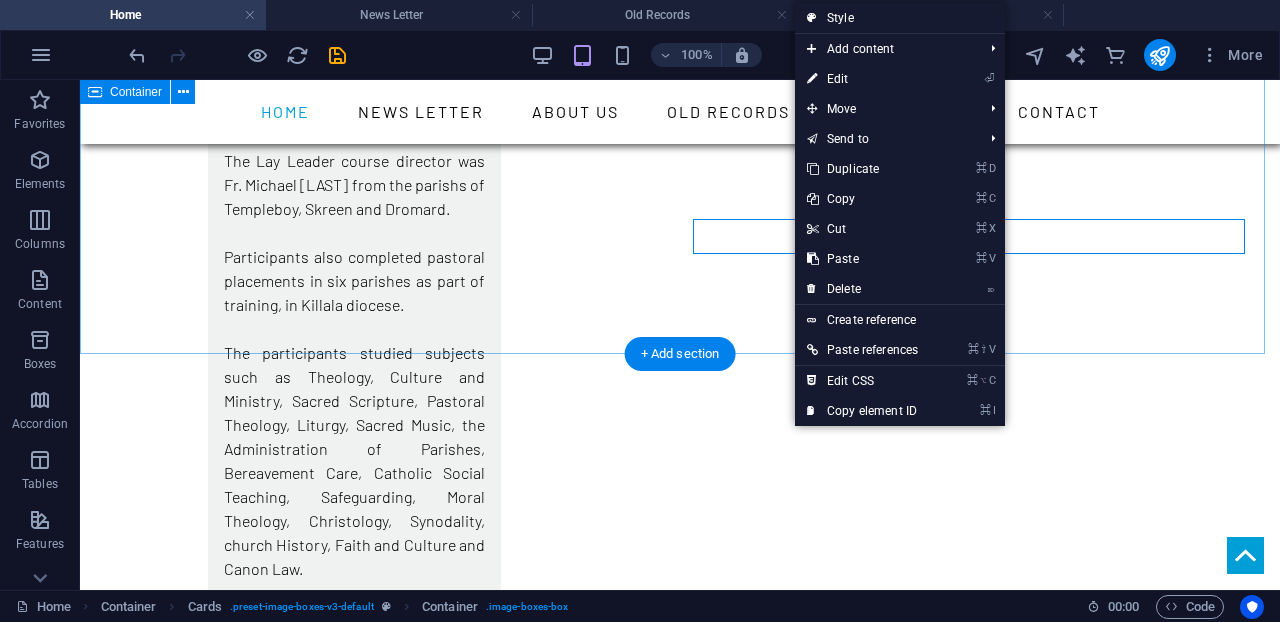 click on "Lorem ipsum dolor sit Lay Leaders Commissioned   [MONTH] 2025 Archbishop Francis [LAST] has commissioned 62 Lay Leaders, women and men, and two priests, in a ceremony in Saint Muredach’s Cathedral, Ballina, in the Diocese of Killala.  Their commissioning comes after a period of two years and three months of study, following which they each received a Certificate in Lay Leadership from the Newman Institute in Ballina. One principal focus of the course was to prepare the Lay Leaders to co-lead with their priests in the various rites contained in the Order of Christian Funerals. Lay Leaders will co-lead prayers in the Wake House or Funeral Home, in the Church for the Rite of Reception, the Prayer of Final Commendation, and the Rite of Committal at the burial.  The Lay Leader course director was Fr. Michael [LAST] from the parishs of Templeboy, Skreen and Dromard. Participants also completed pastoral placements in six parishes as part of training, in Killala diocese.   See Exposè" at bounding box center (680, 145) 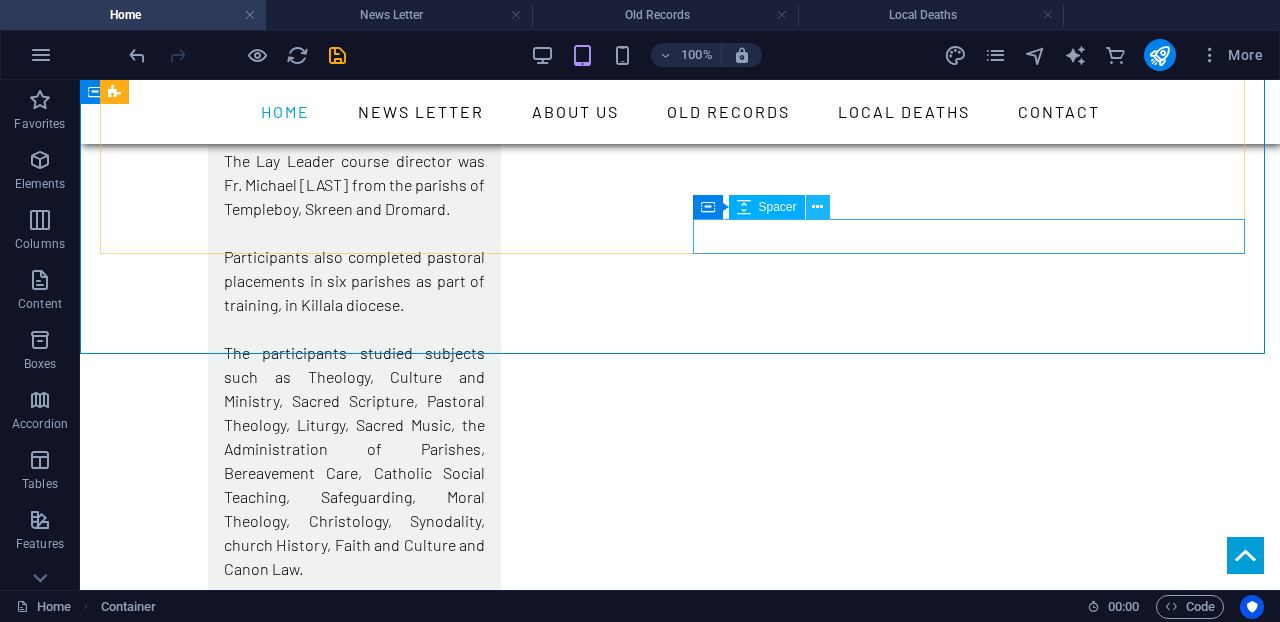click at bounding box center (817, 207) 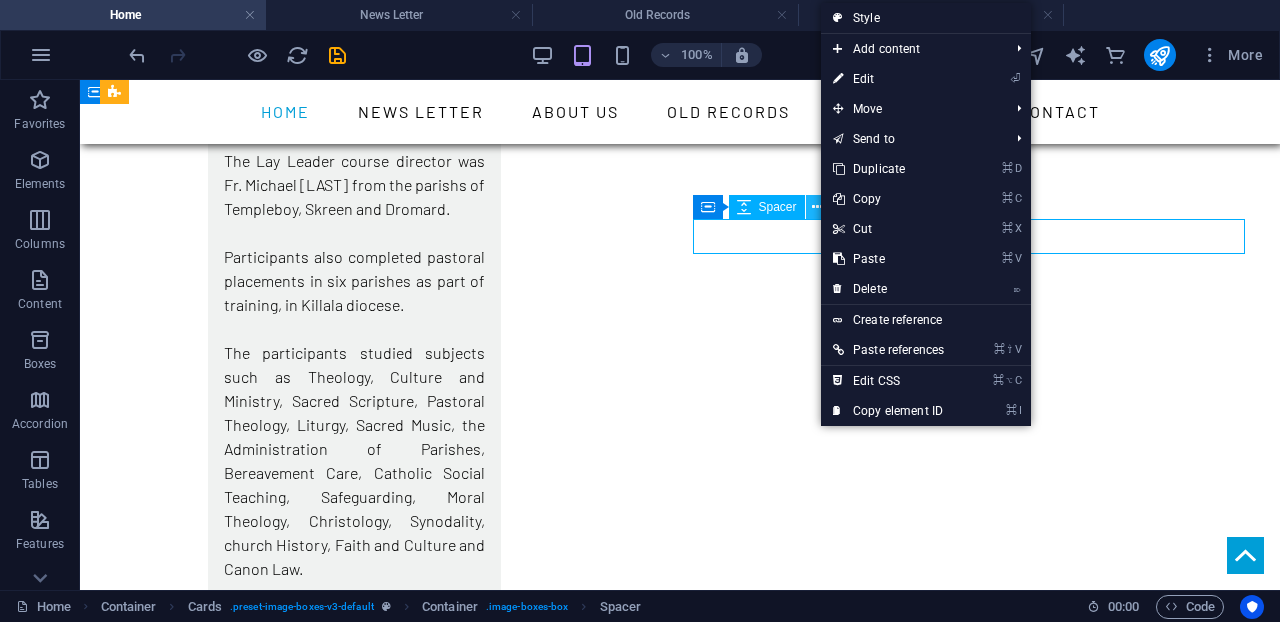 click at bounding box center (817, 207) 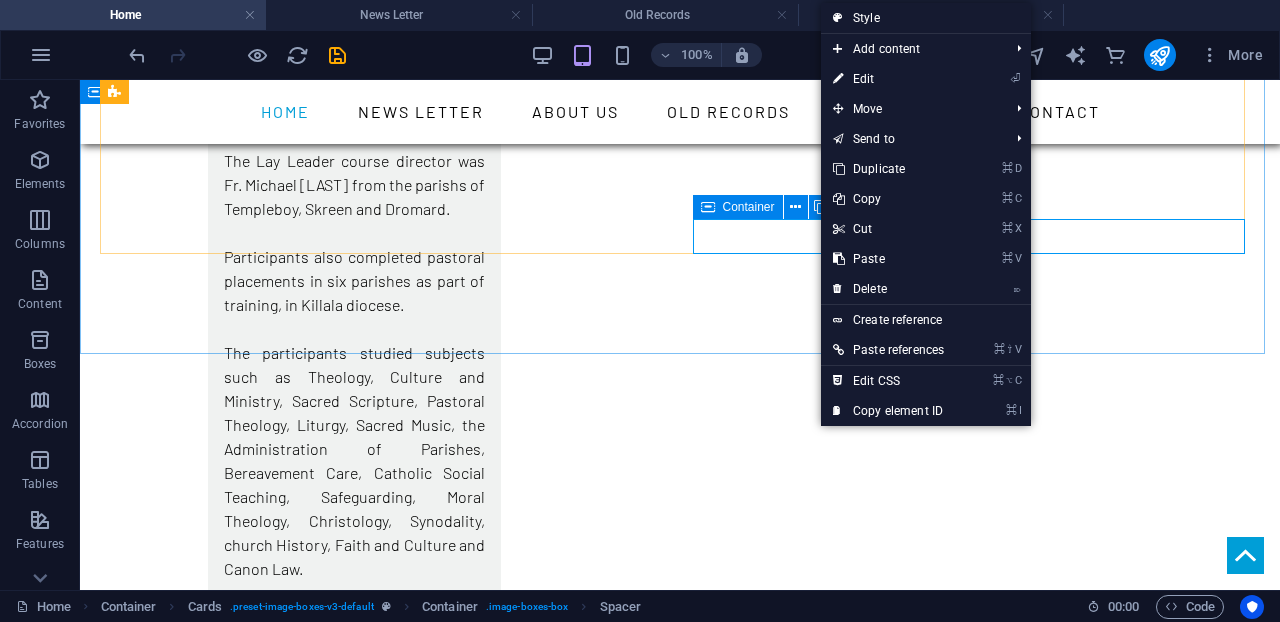 click at bounding box center (708, 207) 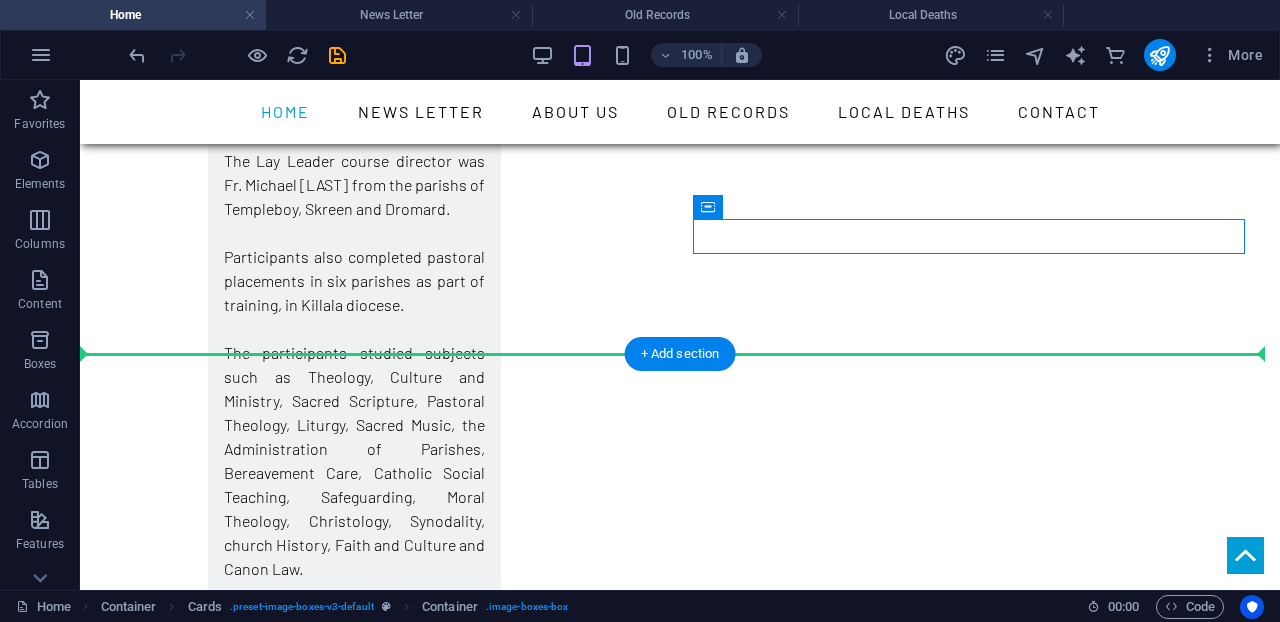 drag, startPoint x: 785, startPoint y: 286, endPoint x: 750, endPoint y: 324, distance: 51.662365 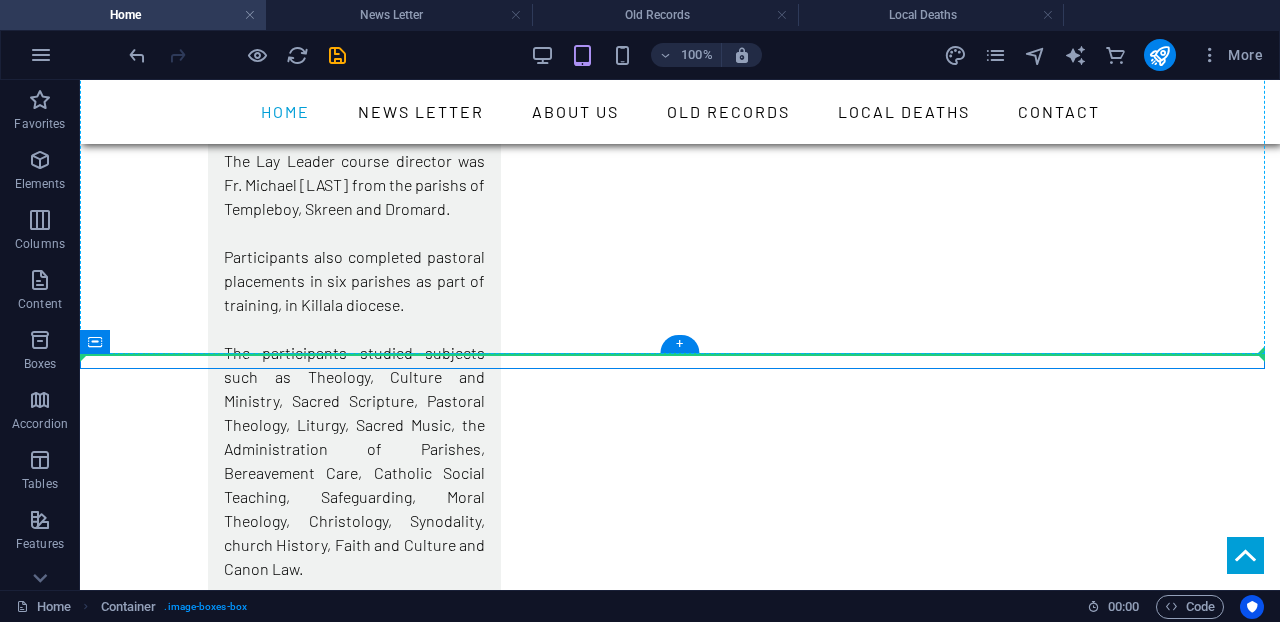 drag, startPoint x: 179, startPoint y: 418, endPoint x: 747, endPoint y: 234, distance: 597.05945 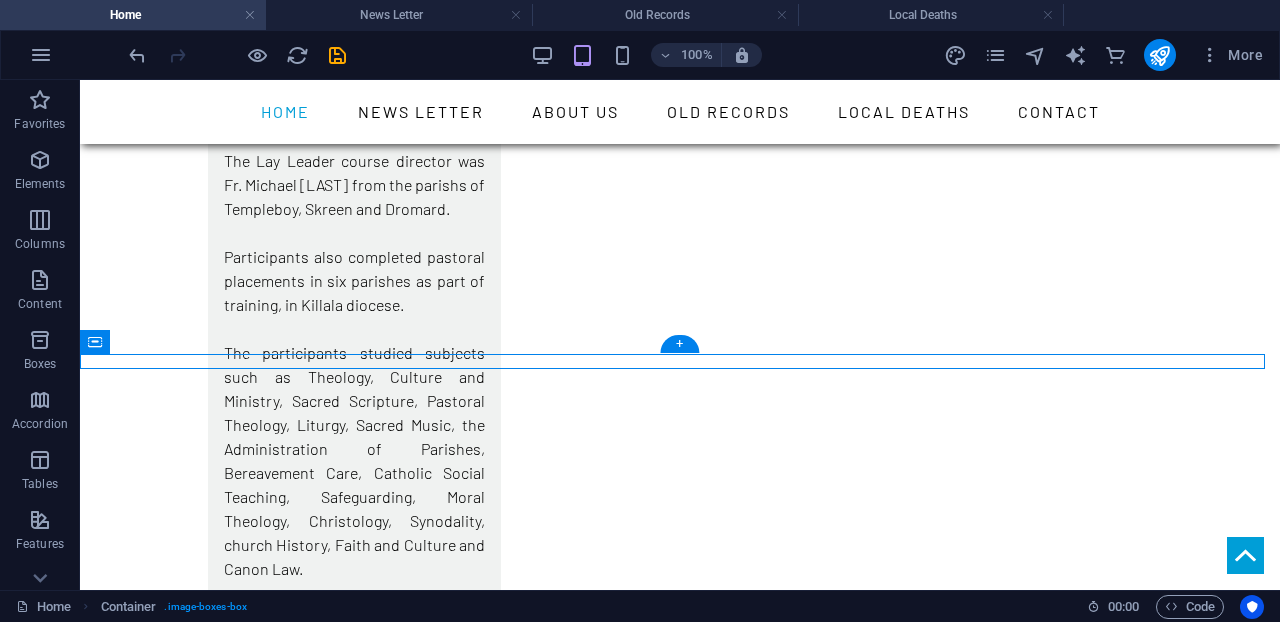 click on "Lorem ipsum dolor sit Lay Leaders Commissioned   [MONTH] 2025 Archbishop Francis [LAST] has commissioned 62 Lay Leaders, women and men, and two priests, in a ceremony in Saint Muredach’s Cathedral, Ballina, in the Diocese of Killala.  Their commissioning comes after a period of two years and three months of study, following which they each received a Certificate in Lay Leadership from the Newman Institute in Ballina. One principal focus of the course was to prepare the Lay Leaders to co-lead with their priests in the various rites contained in the Order of Christian Funerals. Lay Leaders will co-lead prayers in the Wake House or Funeral Home, in the Church for the Rite of Reception, the Prayer of Final Commendation, and the Rite of Committal at the burial.  The Lay Leader course director was Fr. Michael [LAST] from the parishs of Templeboy, Skreen and Dromard. Participants also completed pastoral placements in six parishes as part of training, in Killala diocese.   See Exposè" at bounding box center (680, 130) 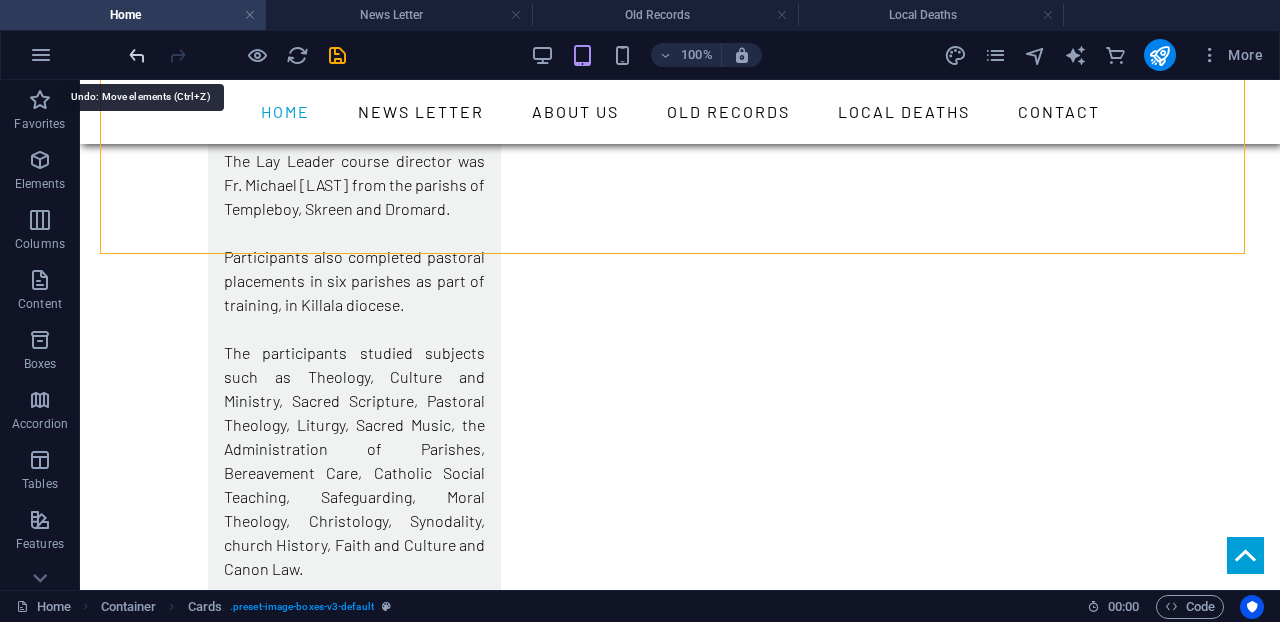 click at bounding box center (137, 55) 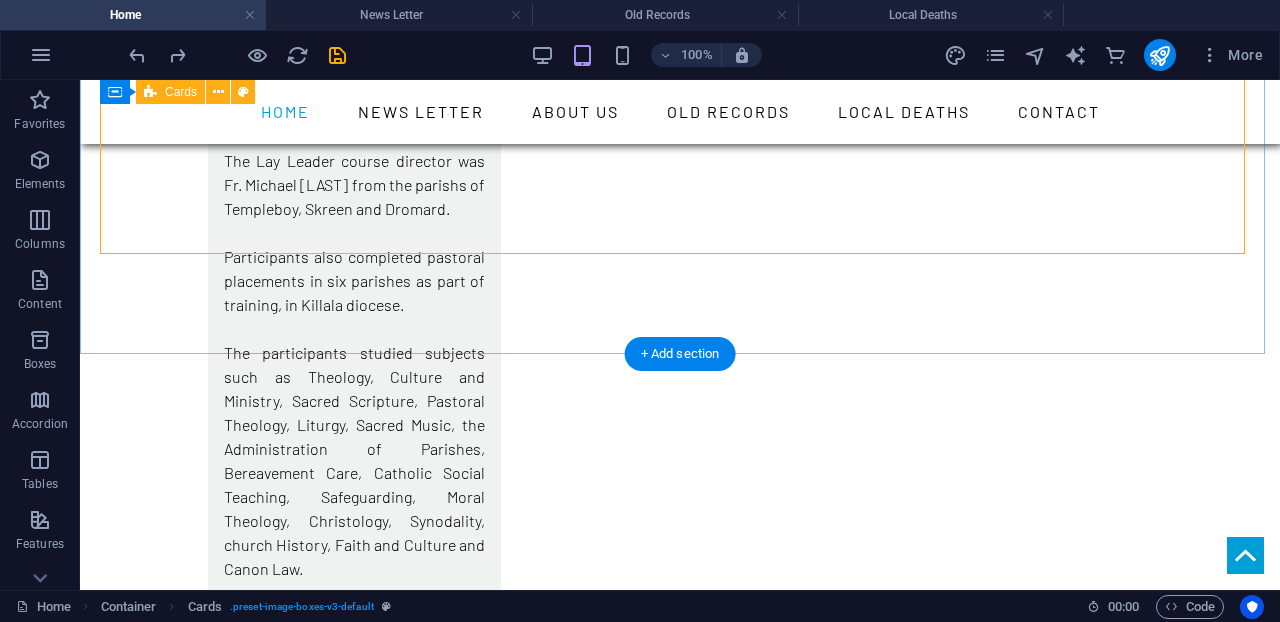 click on "Lorem ipsum dolor sit Lay Leaders Commissioned   [MONTH] 2025 Archbishop Francis [LAST] has commissioned 62 Lay Leaders, women and men, and two priests, in a ceremony in Saint Muredach’s Cathedral, Ballina, in the Diocese of Killala.  Their commissioning comes after a period of two years and three months of study, following which they each received a Certificate in Lay Leadership from the Newman Institute in Ballina. One principal focus of the course was to prepare the Lay Leaders to co-lead with their priests in the various rites contained in the Order of Christian Funerals. Lay Leaders will co-lead prayers in the Wake House or Funeral Home, in the Church for the Rite of Reception, the Prayer of Final Commendation, and the Rite of Committal at the burial.  The Lay Leader course director was Fr. Michael [LAST] from the parishs of Templeboy, Skreen and Dromard. Participants also completed pastoral placements in six parishes as part of training, in Killala diocese.   See Exposè" at bounding box center (680, 153) 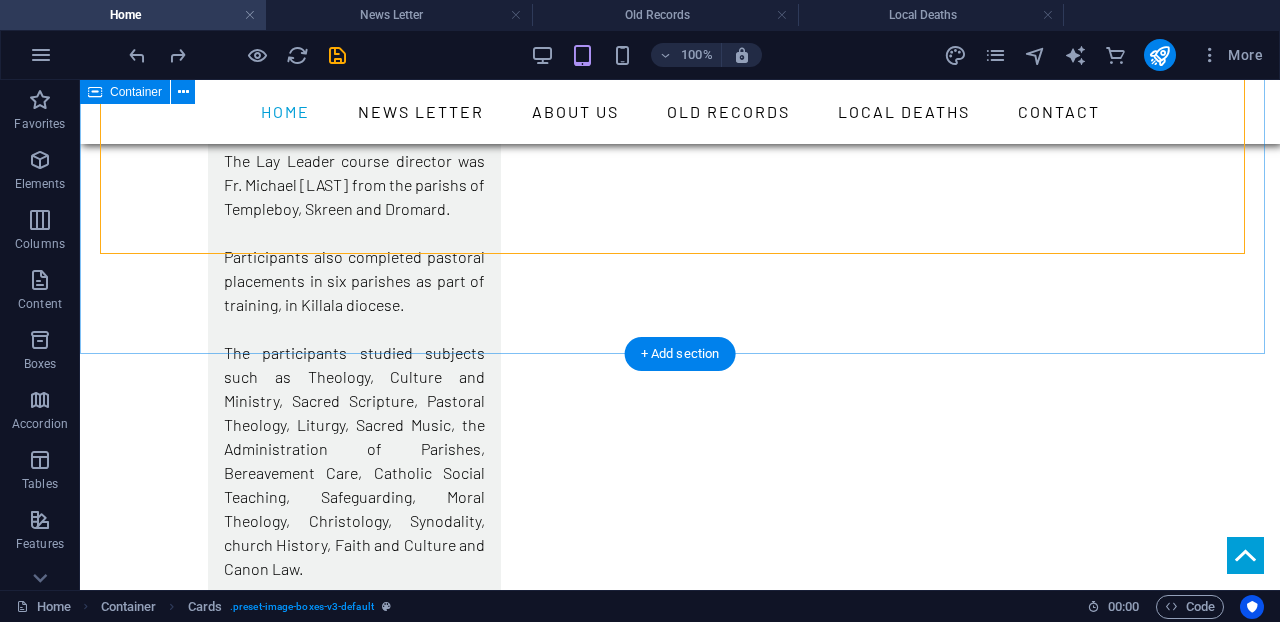 click on "Lorem ipsum dolor sit Lay Leaders Commissioned   [MONTH] 2025 Archbishop Francis [LAST] has commissioned 62 Lay Leaders, women and men, and two priests, in a ceremony in Saint Muredach’s Cathedral, Ballina, in the Diocese of Killala.  Their commissioning comes after a period of two years and three months of study, following which they each received a Certificate in Lay Leadership from the Newman Institute in Ballina. One principal focus of the course was to prepare the Lay Leaders to co-lead with their priests in the various rites contained in the Order of Christian Funerals. Lay Leaders will co-lead prayers in the Wake House or Funeral Home, in the Church for the Rite of Reception, the Prayer of Final Commendation, and the Rite of Committal at the burial.  The Lay Leader course director was Fr. Michael [LAST] from the parishs of Templeboy, Skreen and Dromard. Participants also completed pastoral placements in six parishes as part of training, in Killala diocese.   See Exposè" at bounding box center (680, 145) 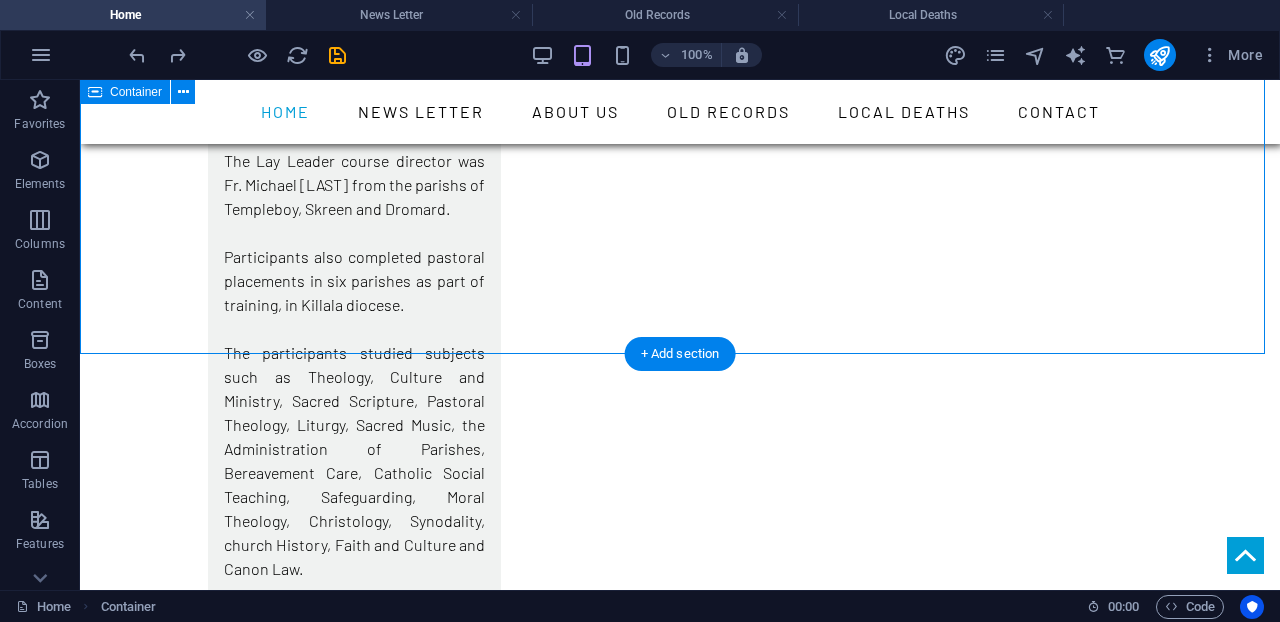 click on "Lorem ipsum dolor sit Lay Leaders Commissioned   [MONTH] 2025 Archbishop Francis [LAST] has commissioned 62 Lay Leaders, women and men, and two priests, in a ceremony in Saint Muredach’s Cathedral, Ballina, in the Diocese of Killala.  Their commissioning comes after a period of two years and three months of study, following which they each received a Certificate in Lay Leadership from the Newman Institute in Ballina. One principal focus of the course was to prepare the Lay Leaders to co-lead with their priests in the various rites contained in the Order of Christian Funerals. Lay Leaders will co-lead prayers in the Wake House or Funeral Home, in the Church for the Rite of Reception, the Prayer of Final Commendation, and the Rite of Committal at the burial.  The Lay Leader course director was Fr. Michael [LAST] from the parishs of Templeboy, Skreen and Dromard. Participants also completed pastoral placements in six parishes as part of training, in Killala diocese.   See Exposè" at bounding box center (680, 145) 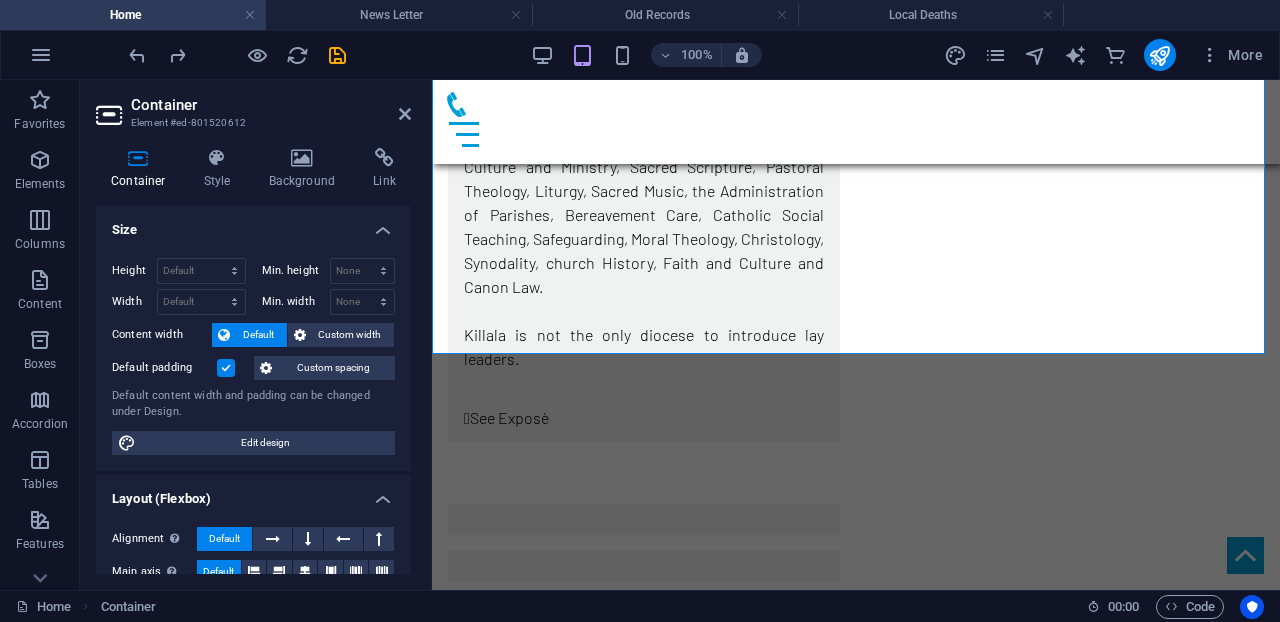 scroll, scrollTop: 2047, scrollLeft: 0, axis: vertical 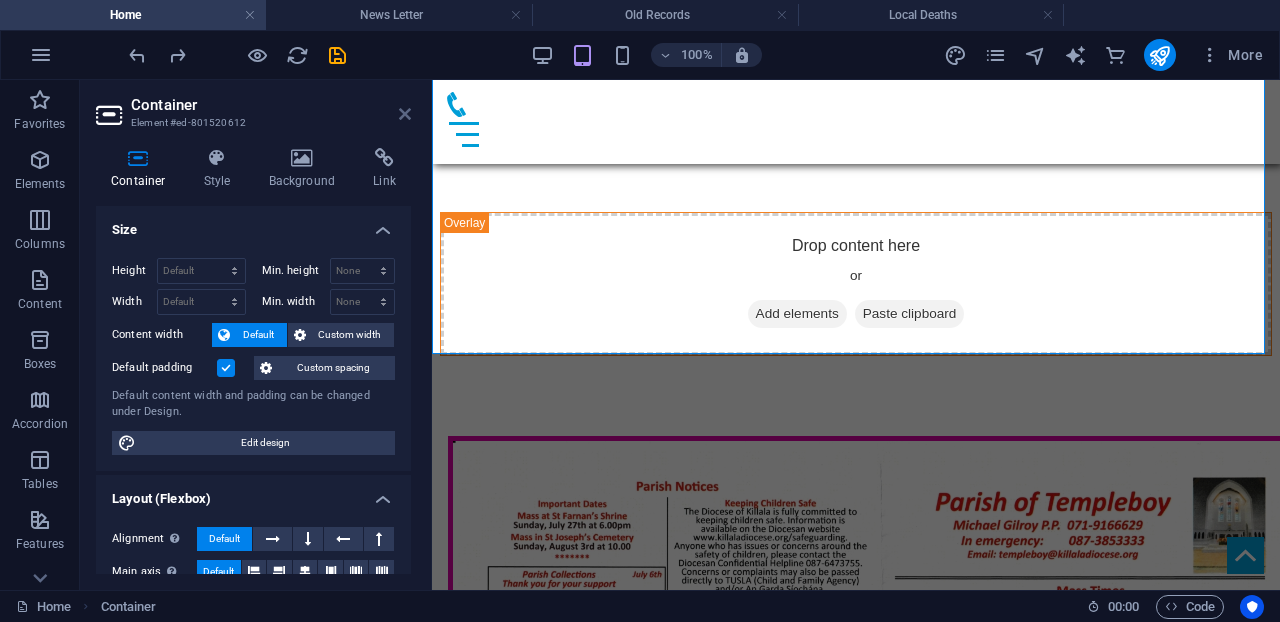 click at bounding box center (405, 114) 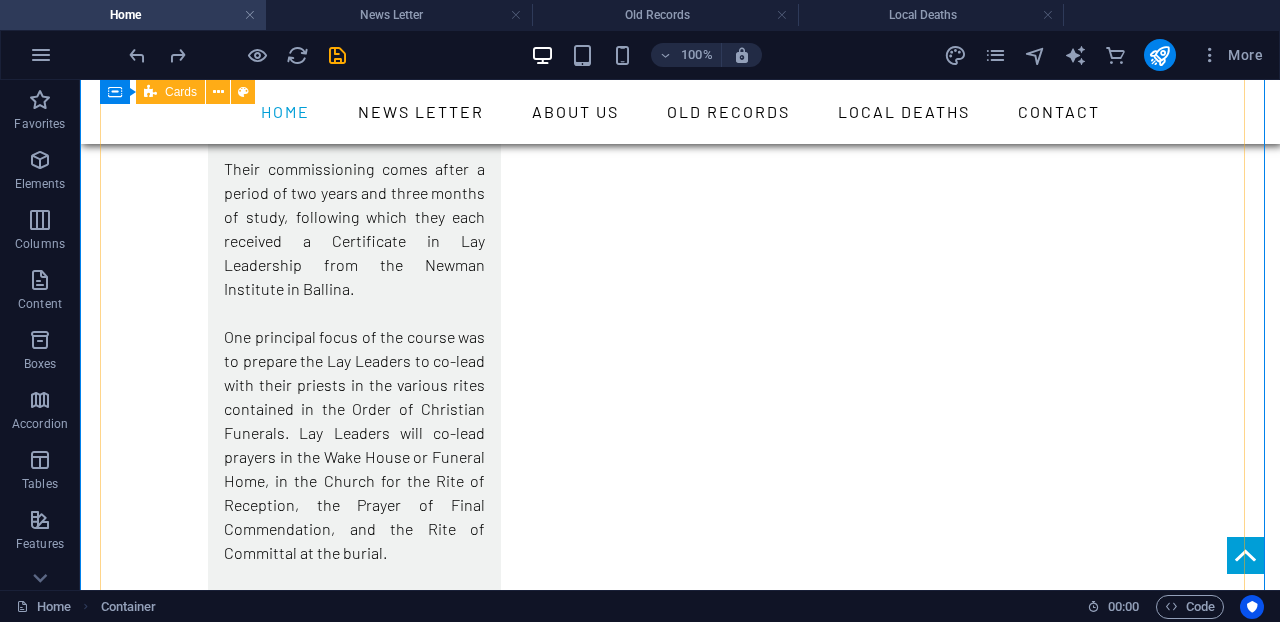 scroll, scrollTop: 1160, scrollLeft: 0, axis: vertical 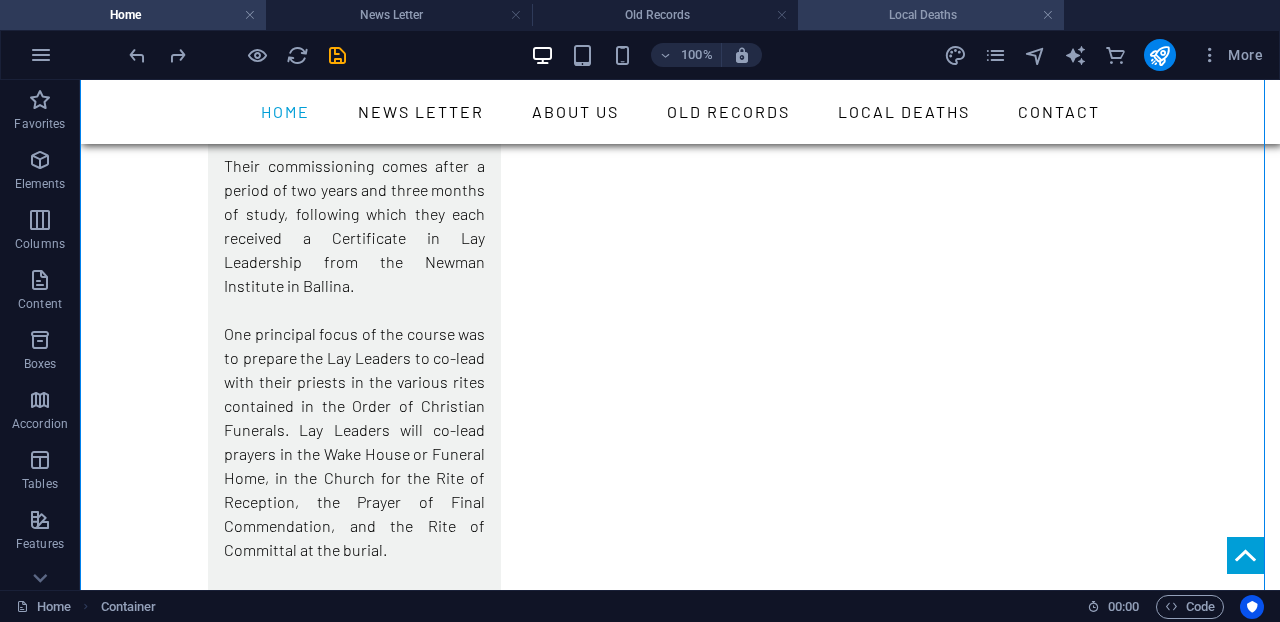 click on "Local Deaths" at bounding box center [931, 15] 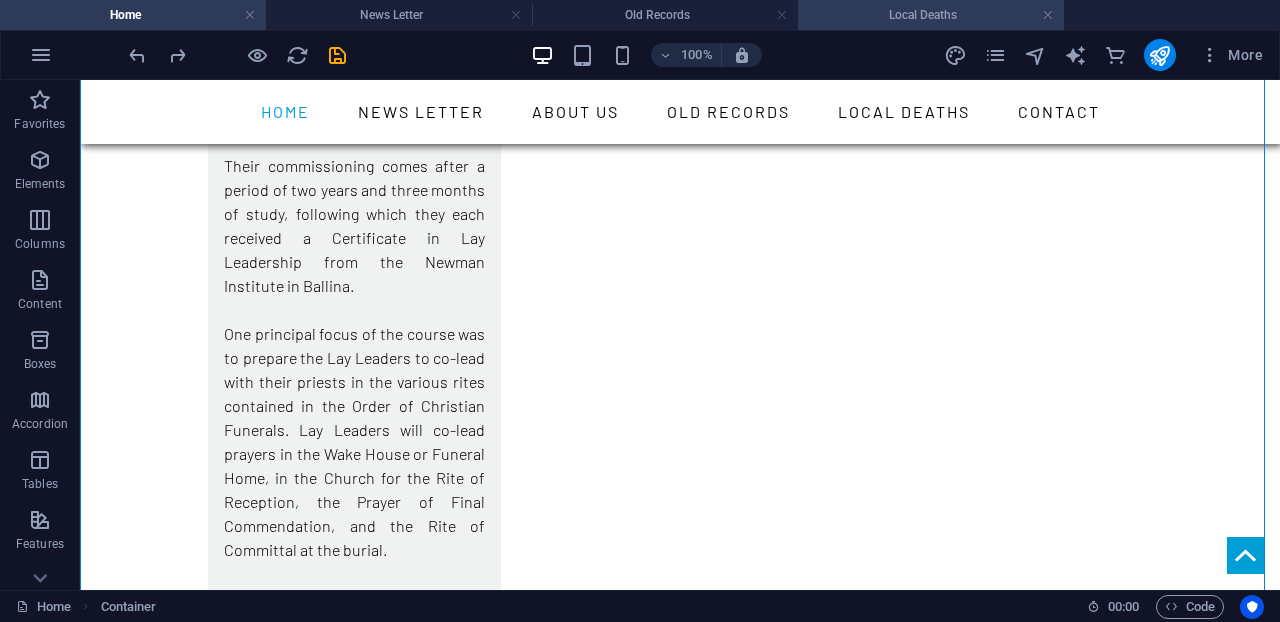 scroll, scrollTop: 0, scrollLeft: 0, axis: both 